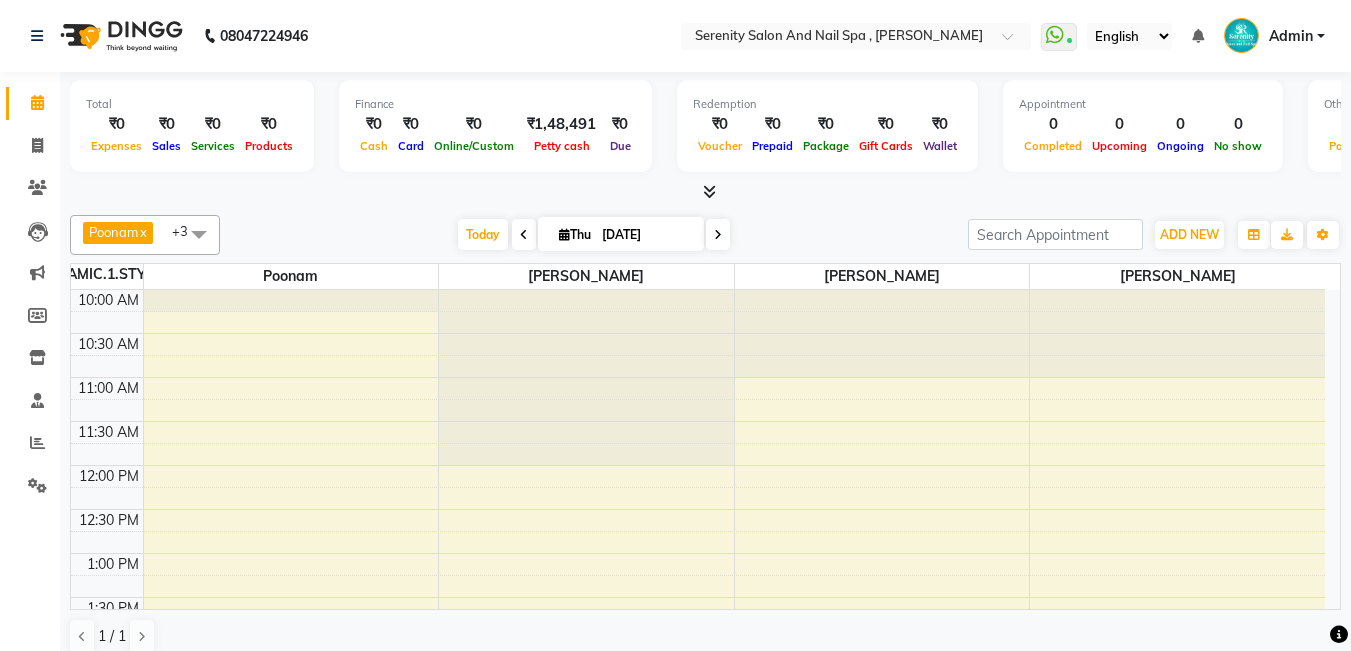 scroll, scrollTop: 0, scrollLeft: 0, axis: both 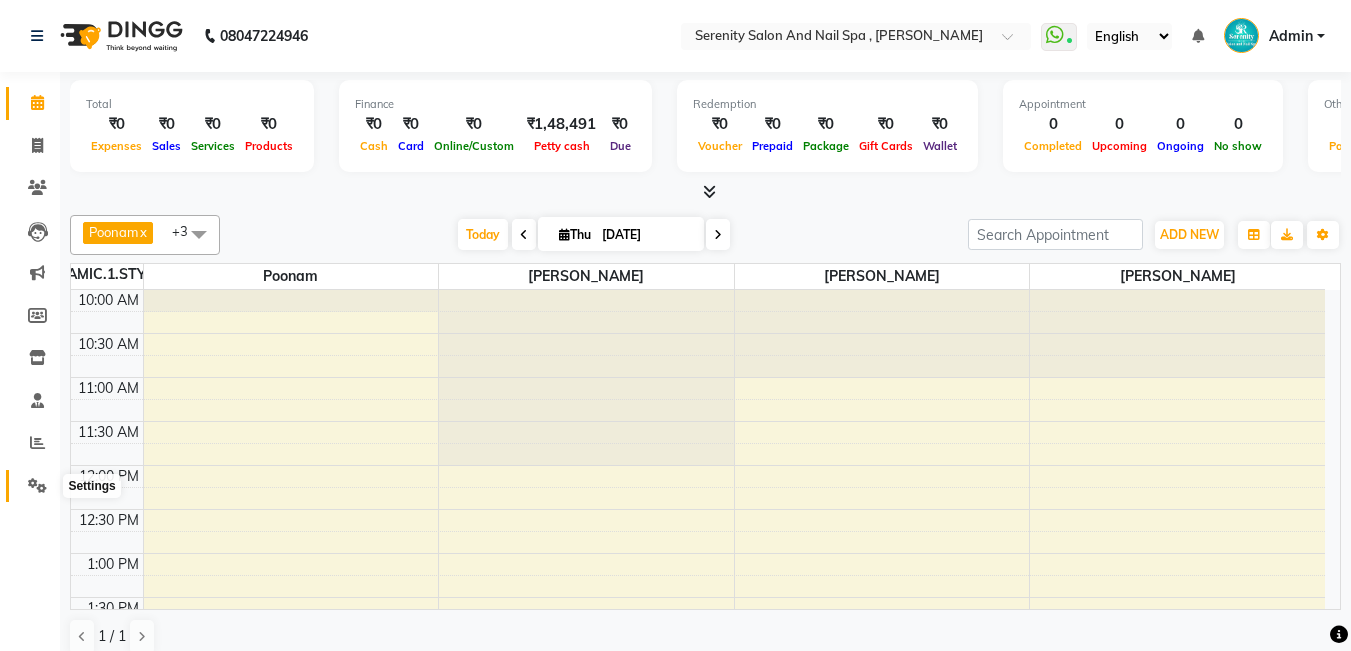 click 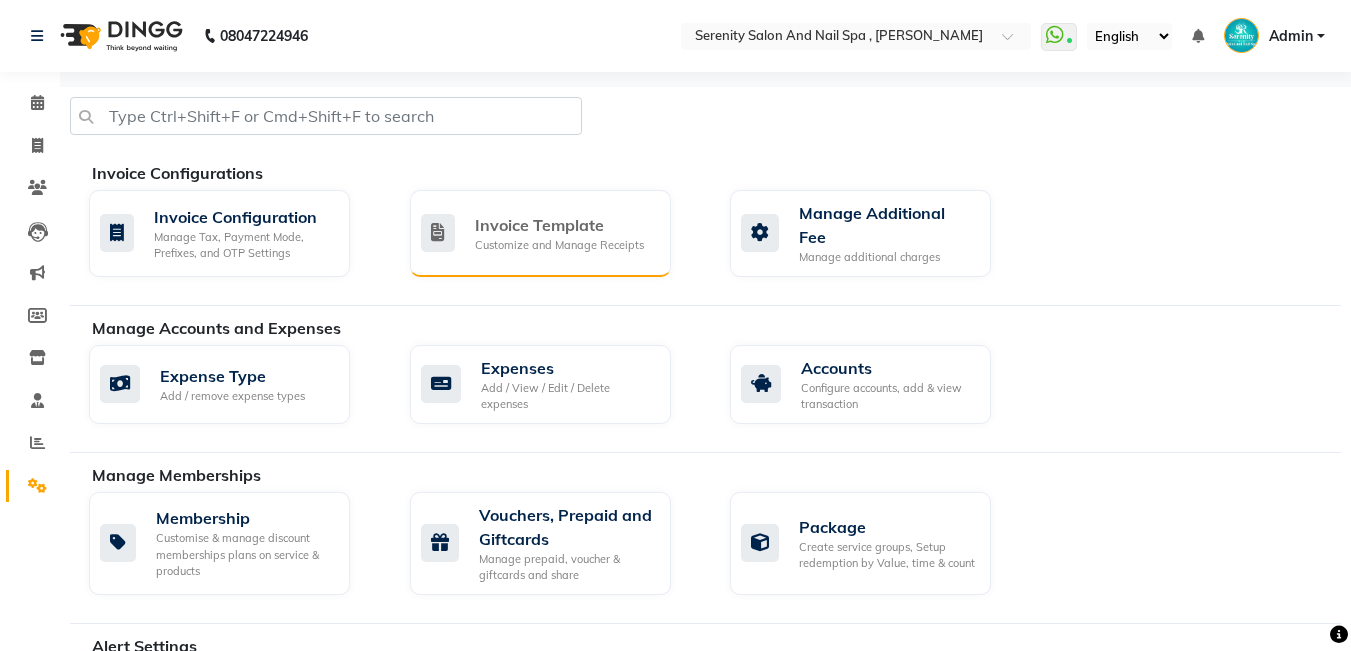 click on "Invoice Template" 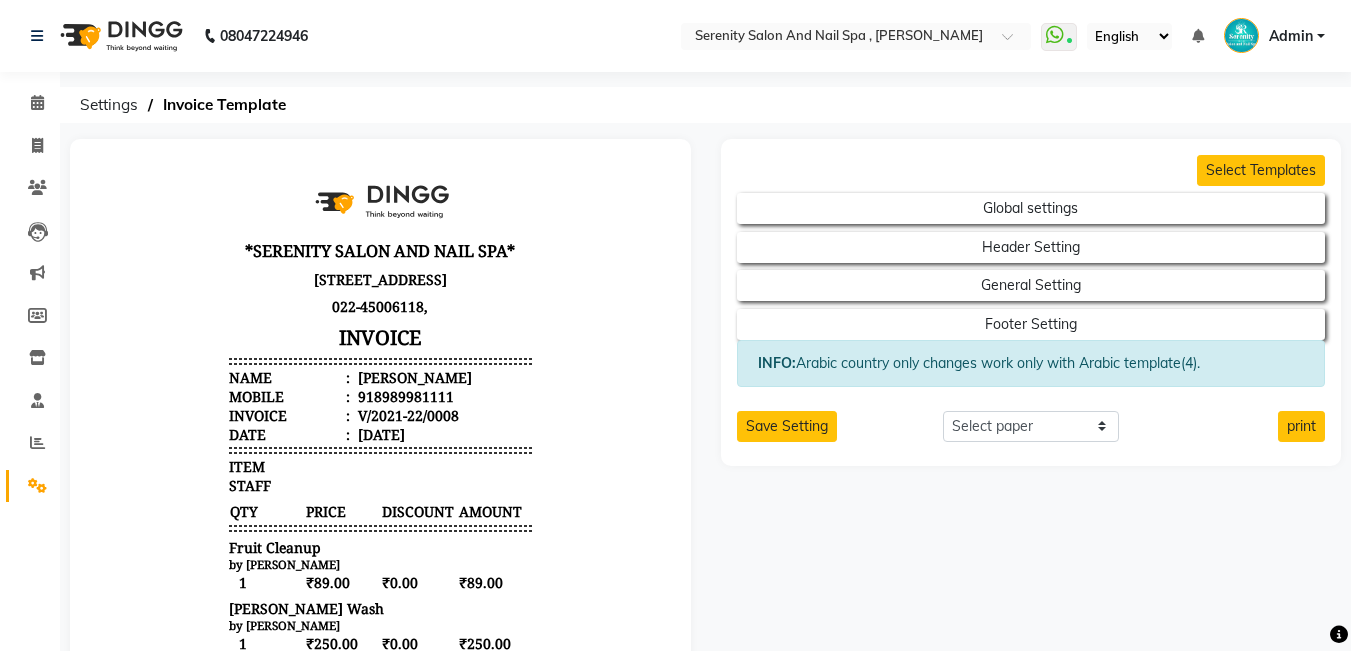 scroll, scrollTop: 0, scrollLeft: 0, axis: both 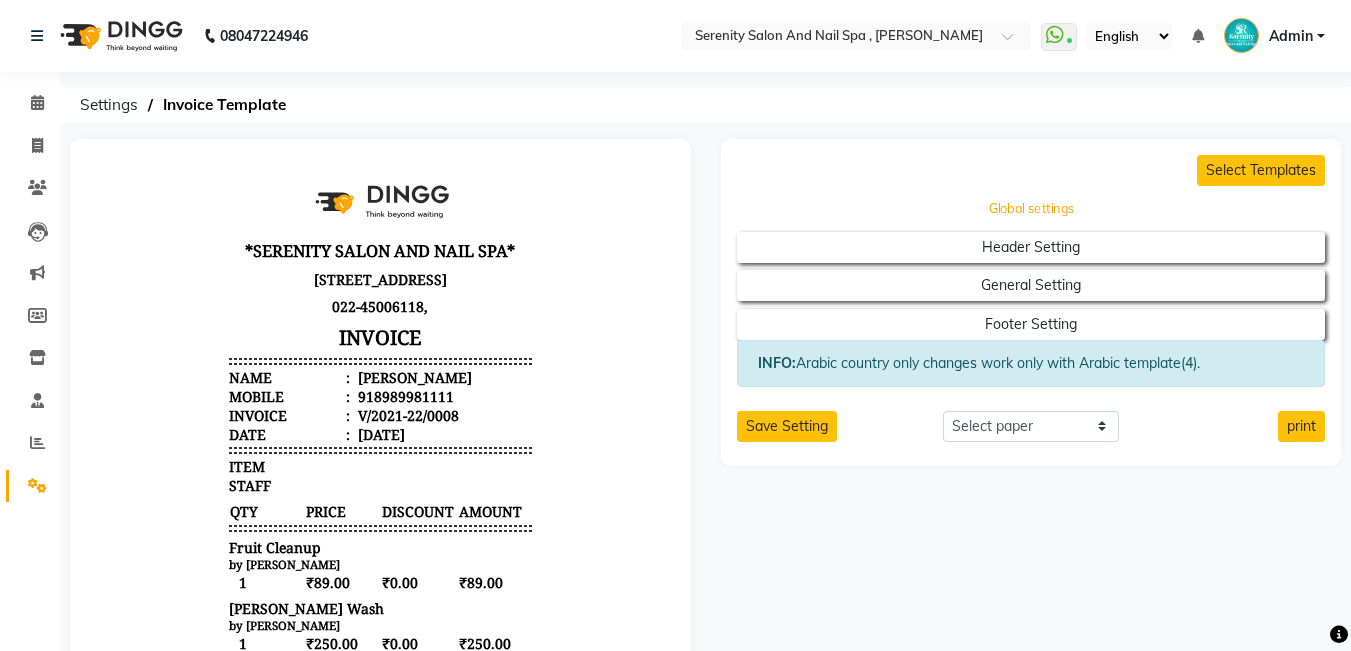 click on "Global settings" at bounding box center [1031, 209] 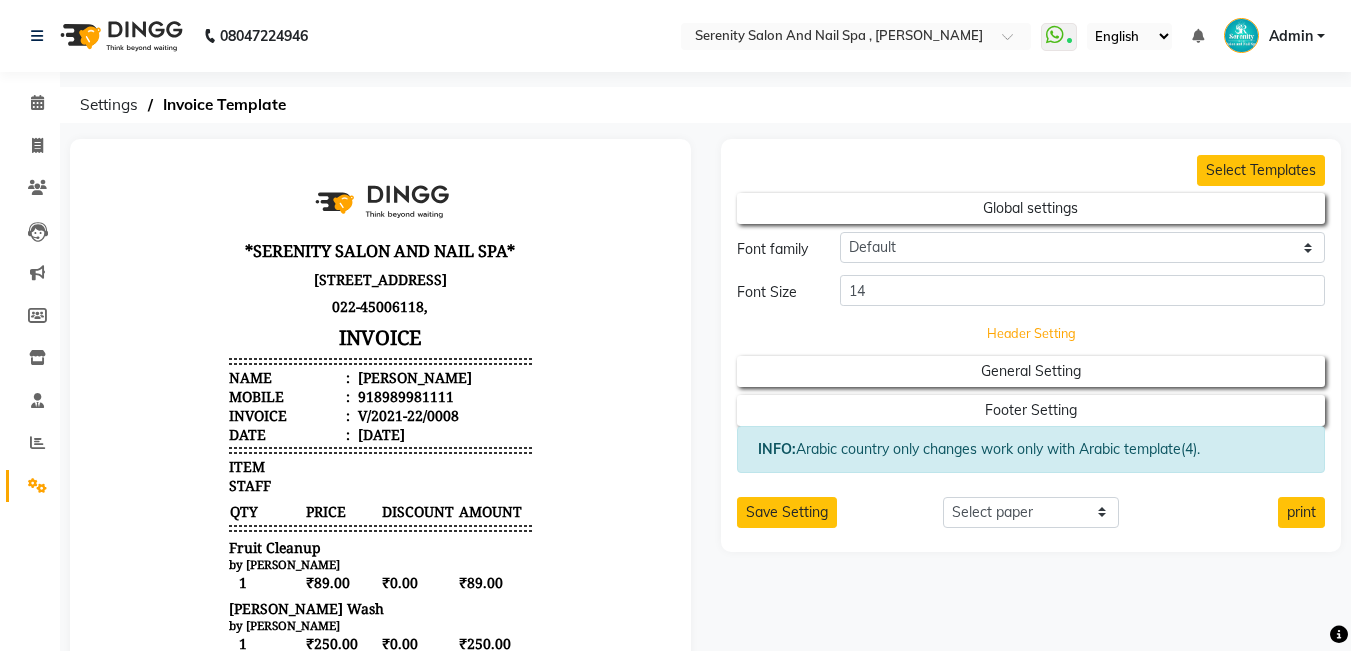 click on "Header Setting" at bounding box center [1031, 208] 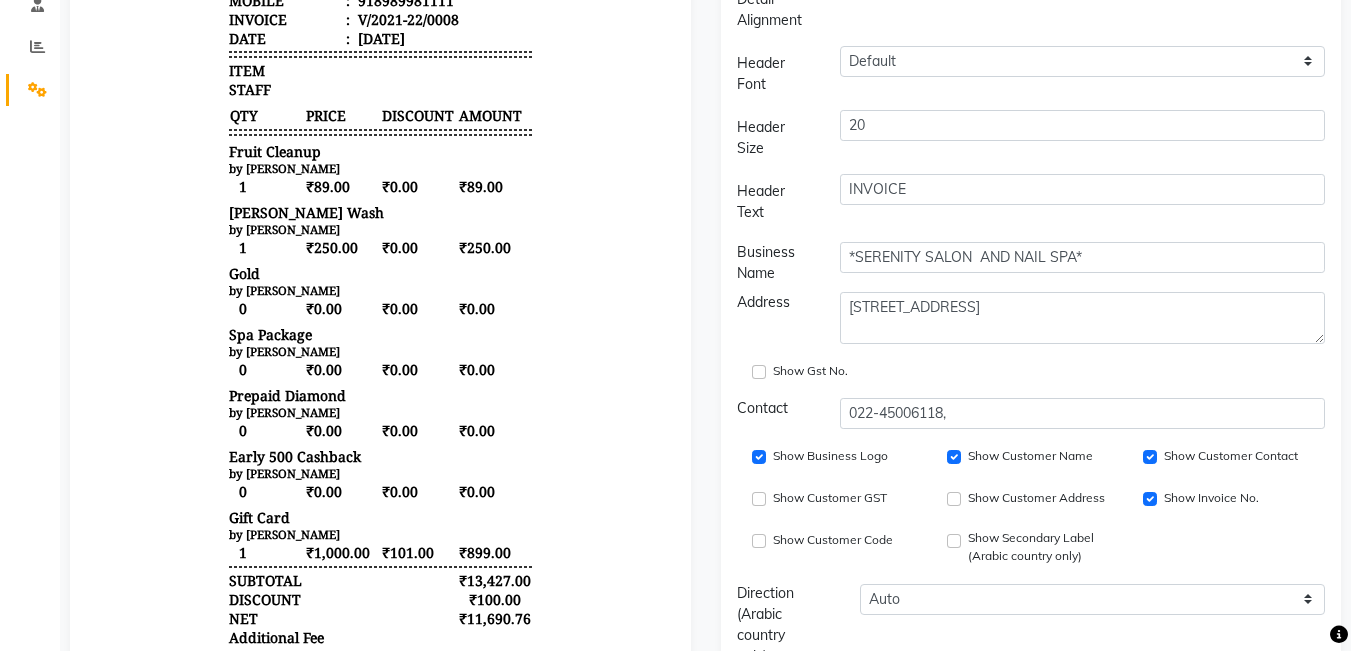 scroll, scrollTop: 400, scrollLeft: 0, axis: vertical 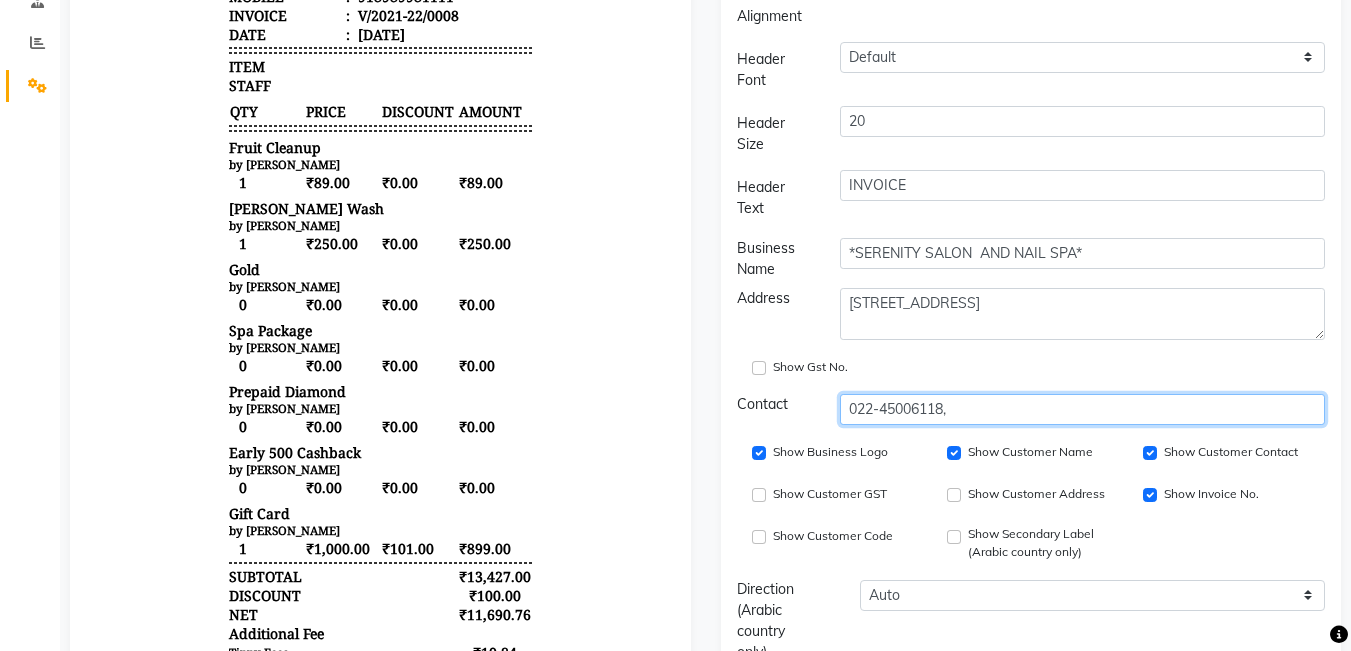 click on "022-45006118," 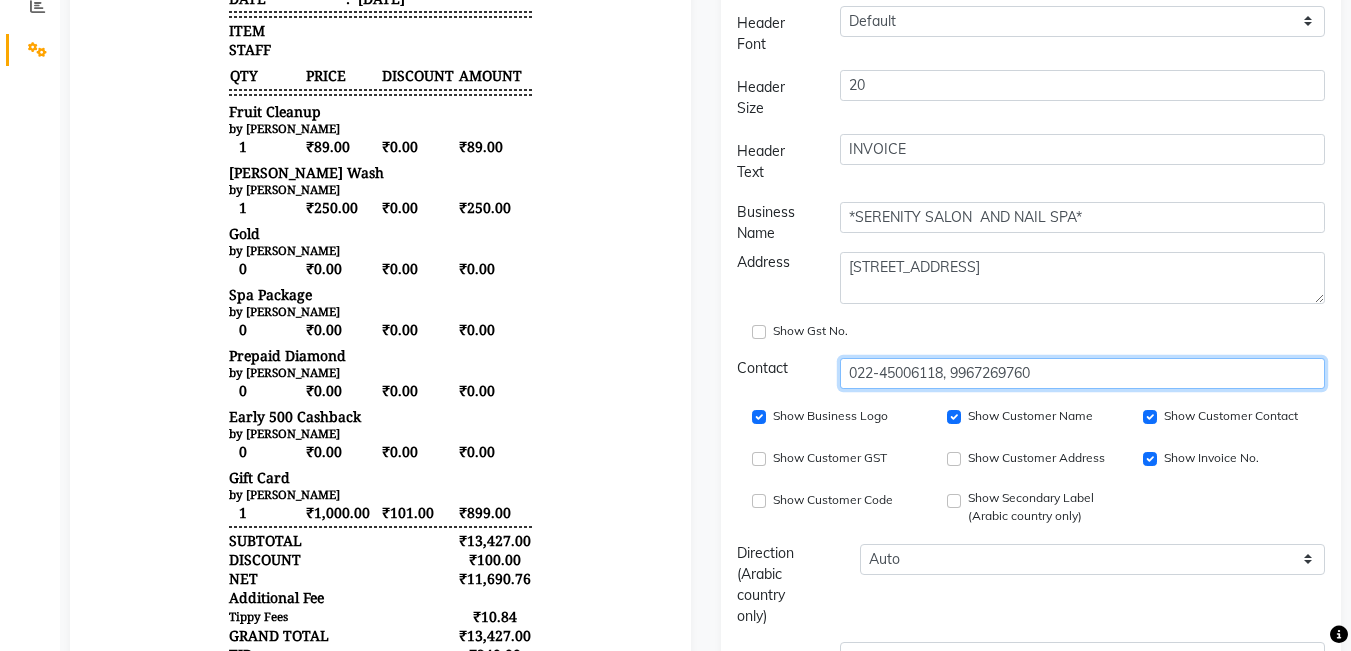 scroll, scrollTop: 500, scrollLeft: 0, axis: vertical 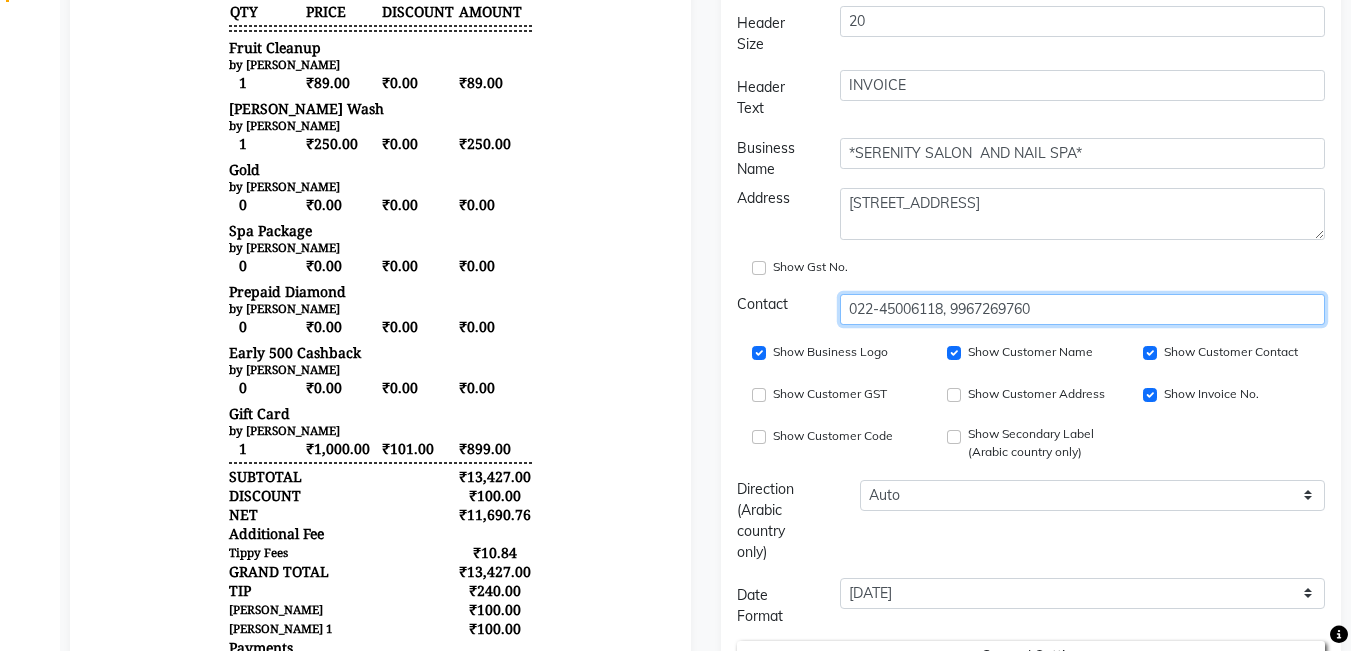 type on "022-45006118, 9967269760" 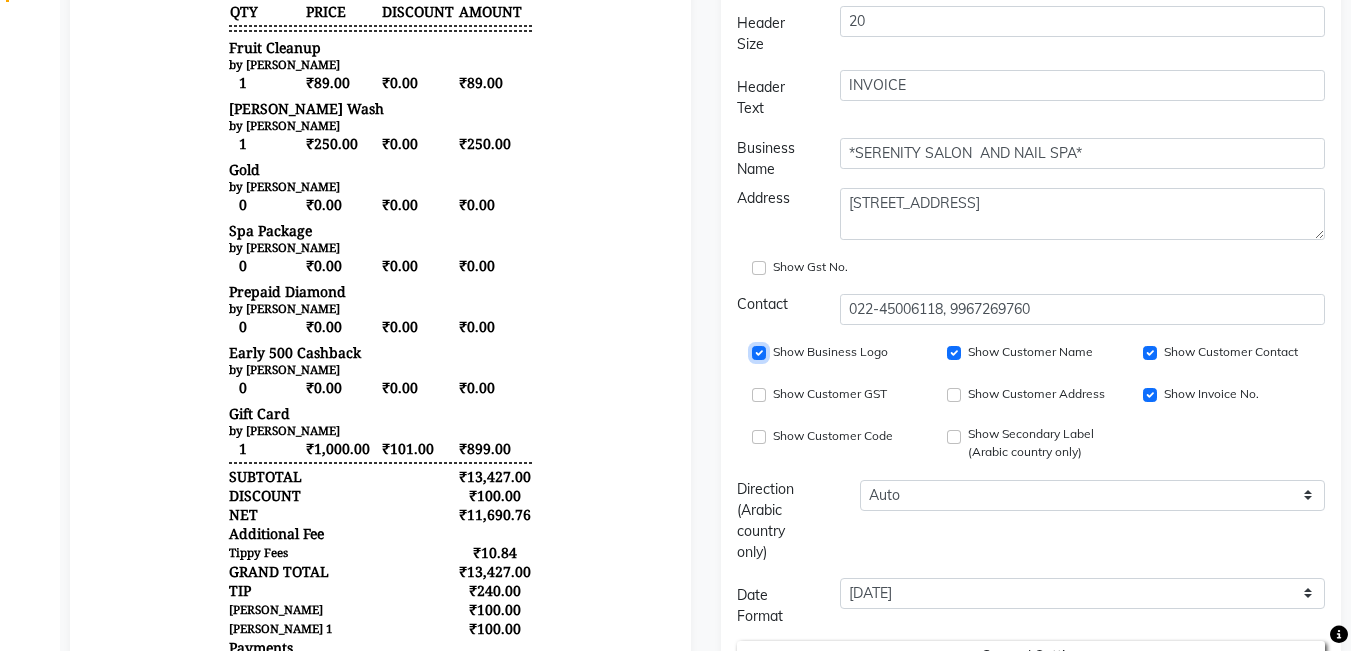 click on "Show Business Logo" at bounding box center (759, 353) 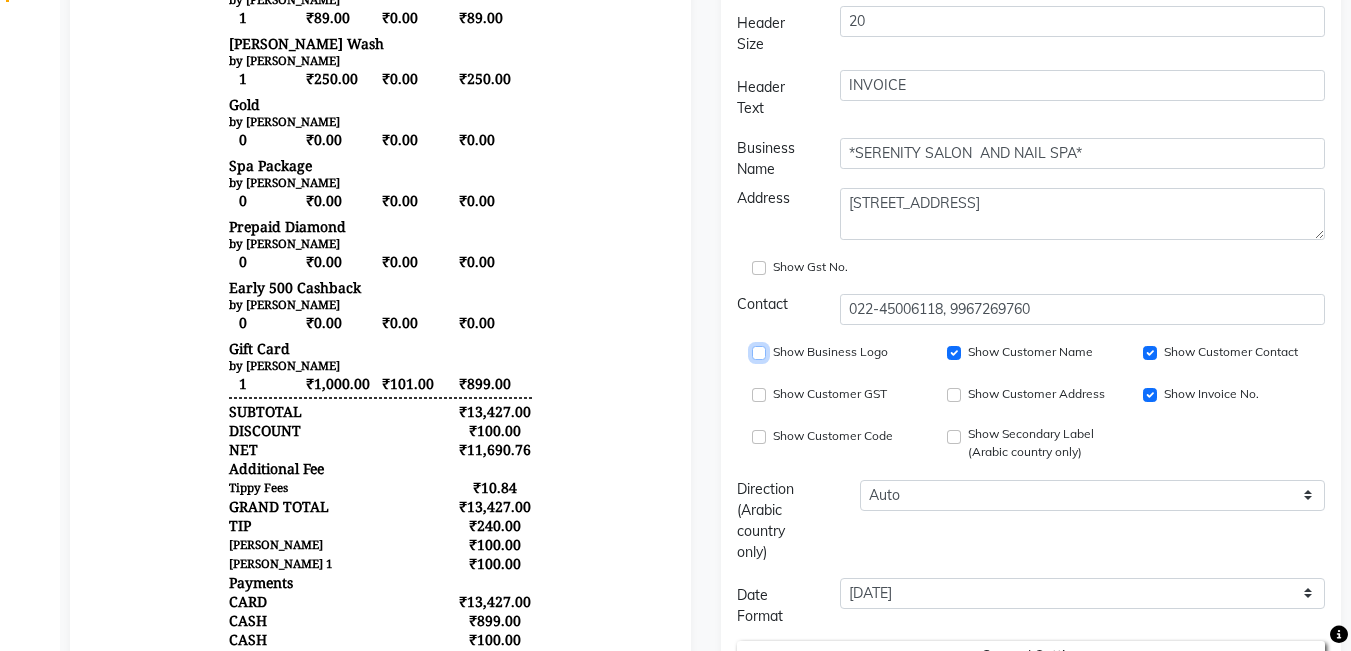 click on "Show Business Logo" at bounding box center (759, 353) 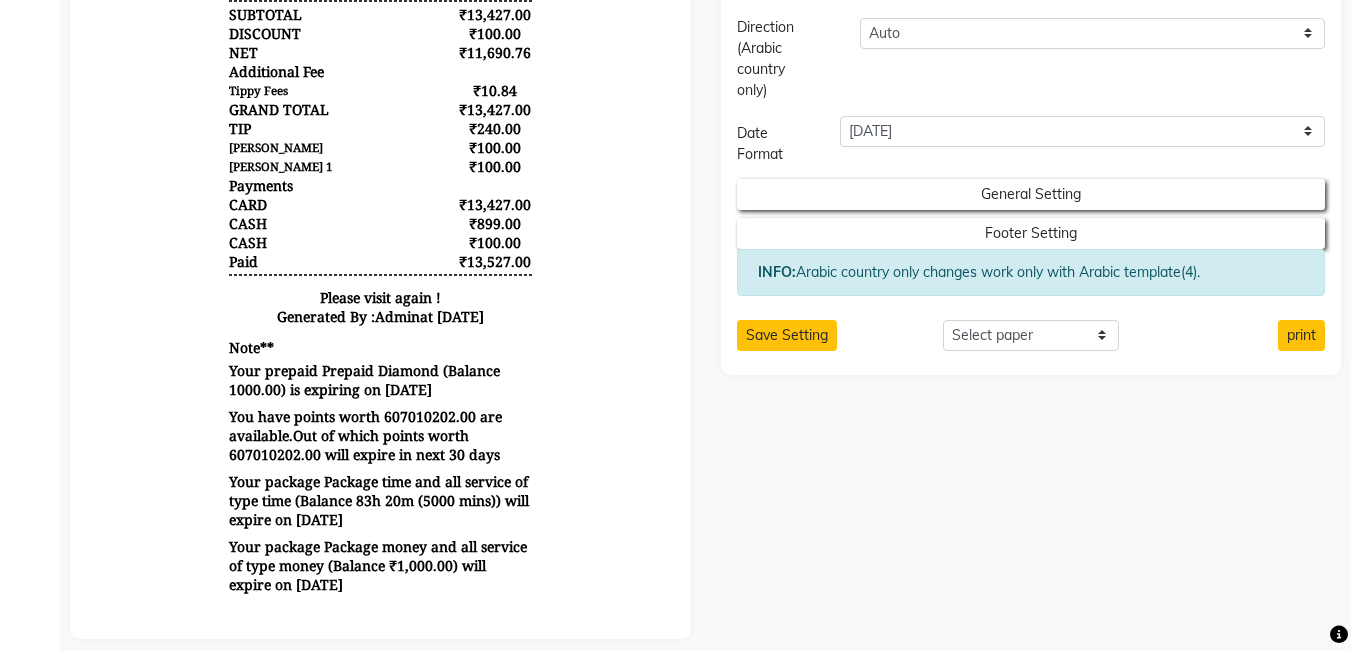 scroll, scrollTop: 995, scrollLeft: 0, axis: vertical 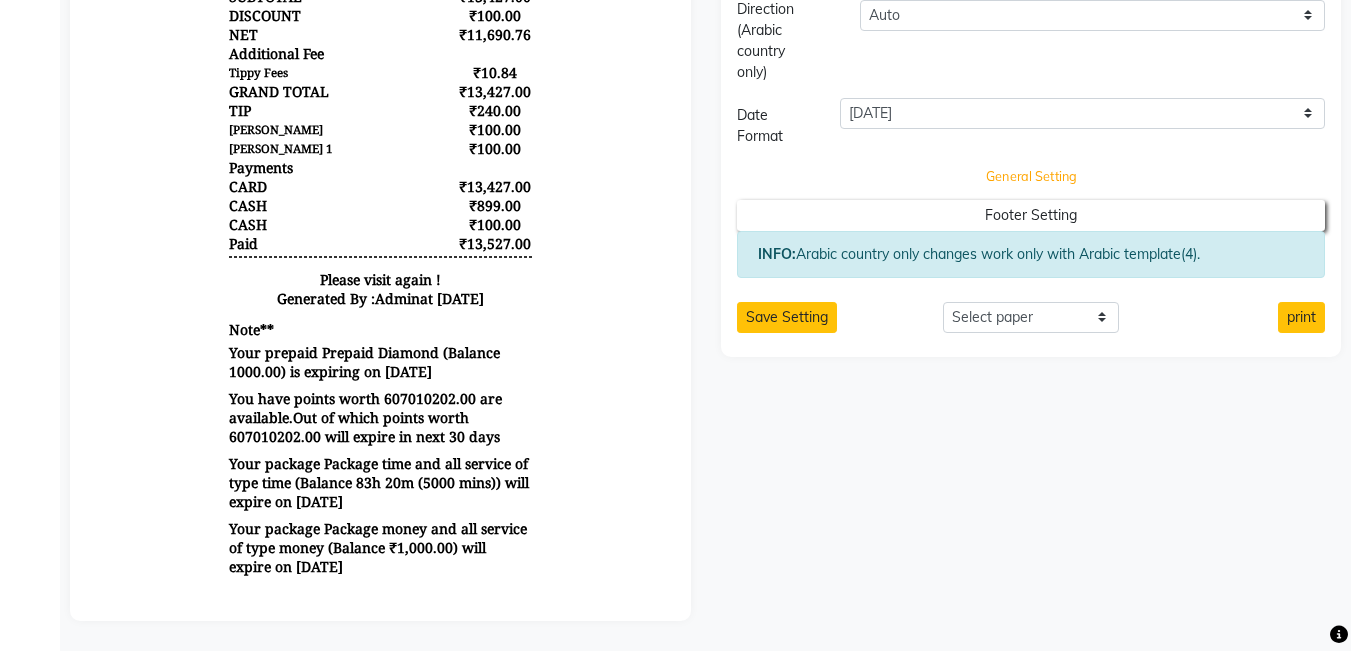 click on "General Setting" at bounding box center (1031, -772) 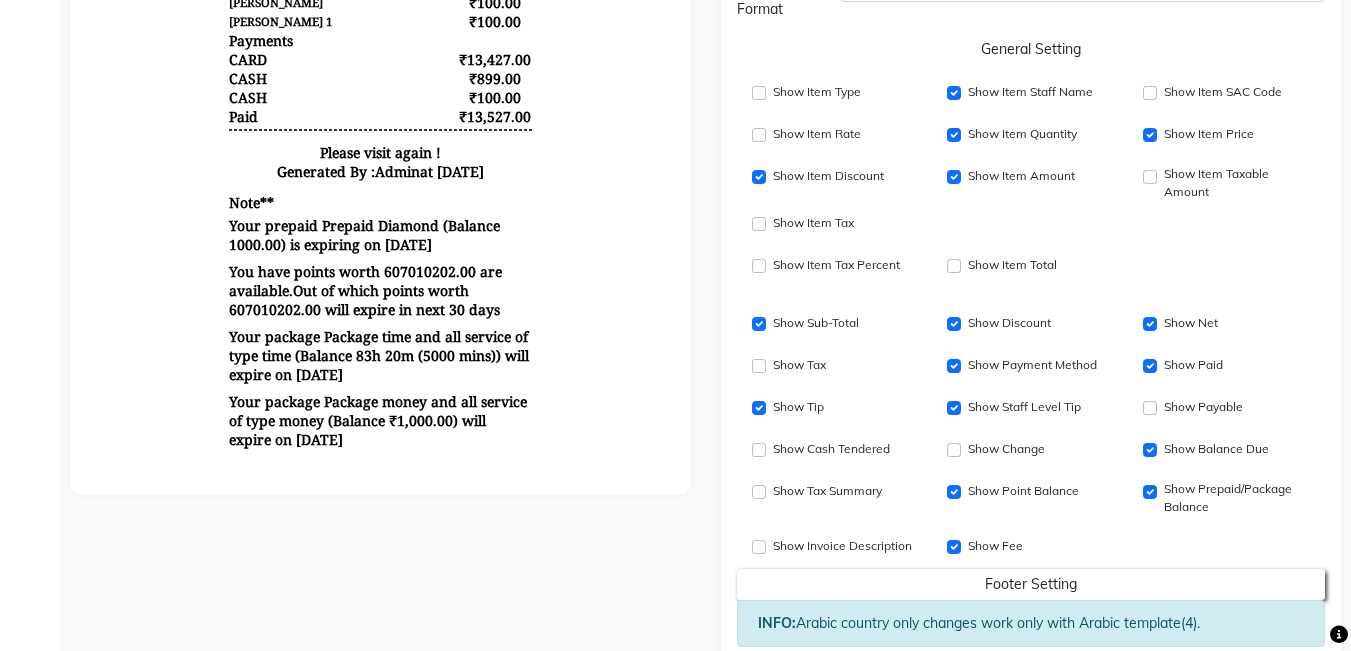scroll, scrollTop: 1212, scrollLeft: 0, axis: vertical 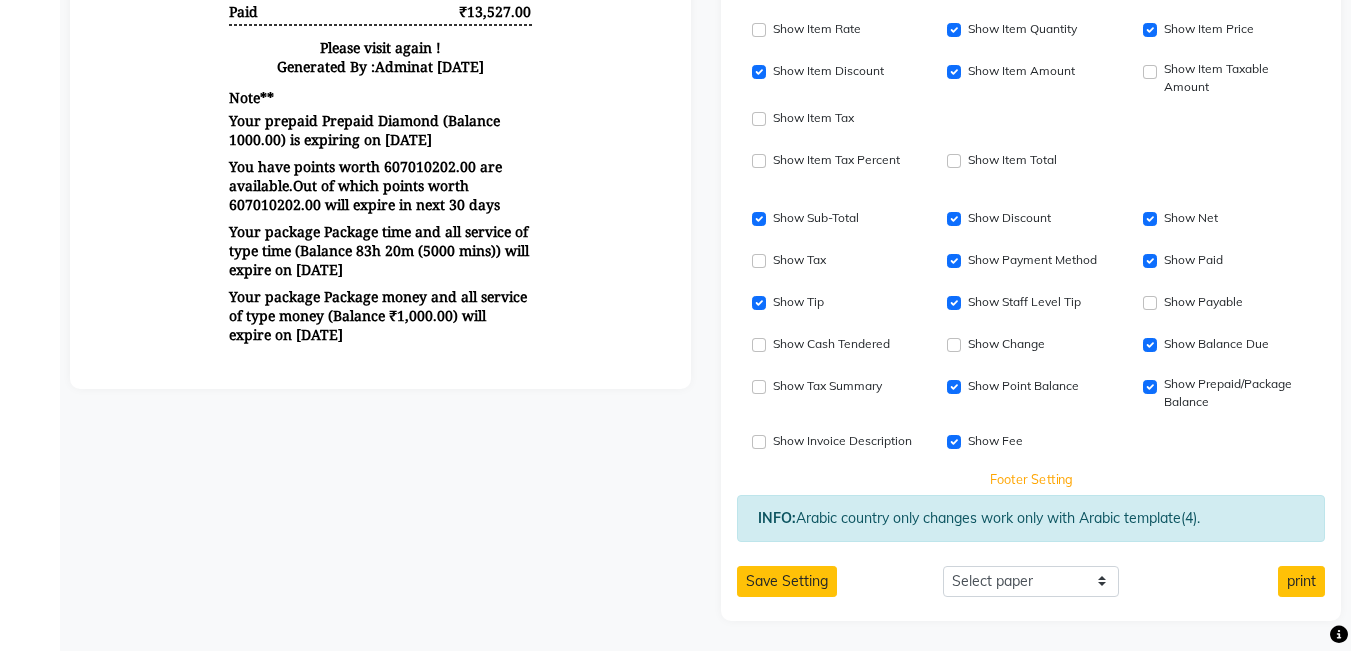 click on "Footer Setting" at bounding box center [1031, -1004] 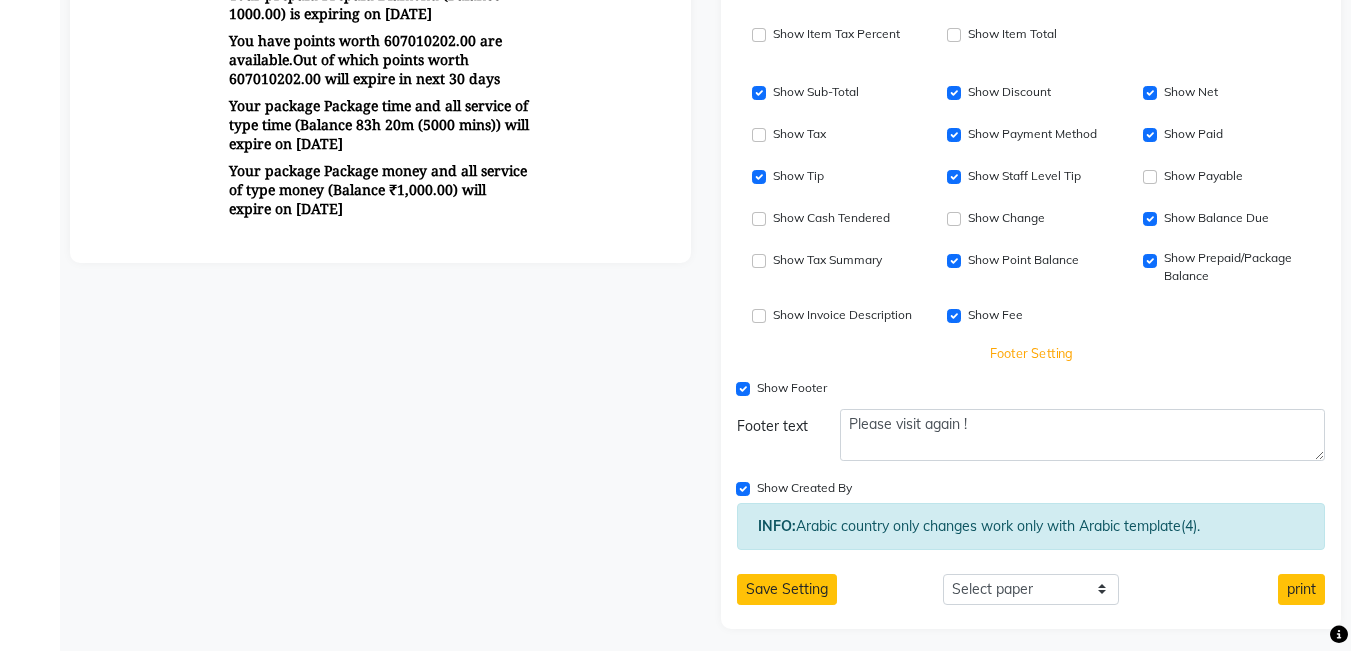 scroll, scrollTop: 1346, scrollLeft: 0, axis: vertical 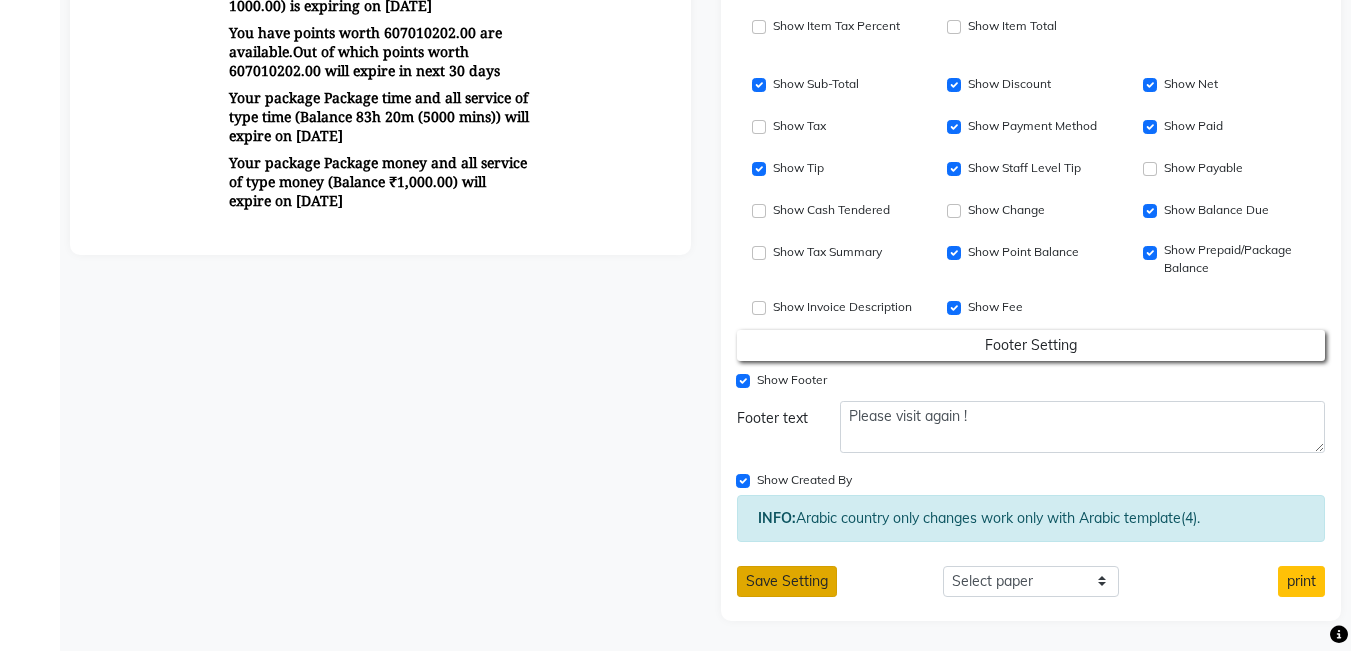 click on "Save Setting" 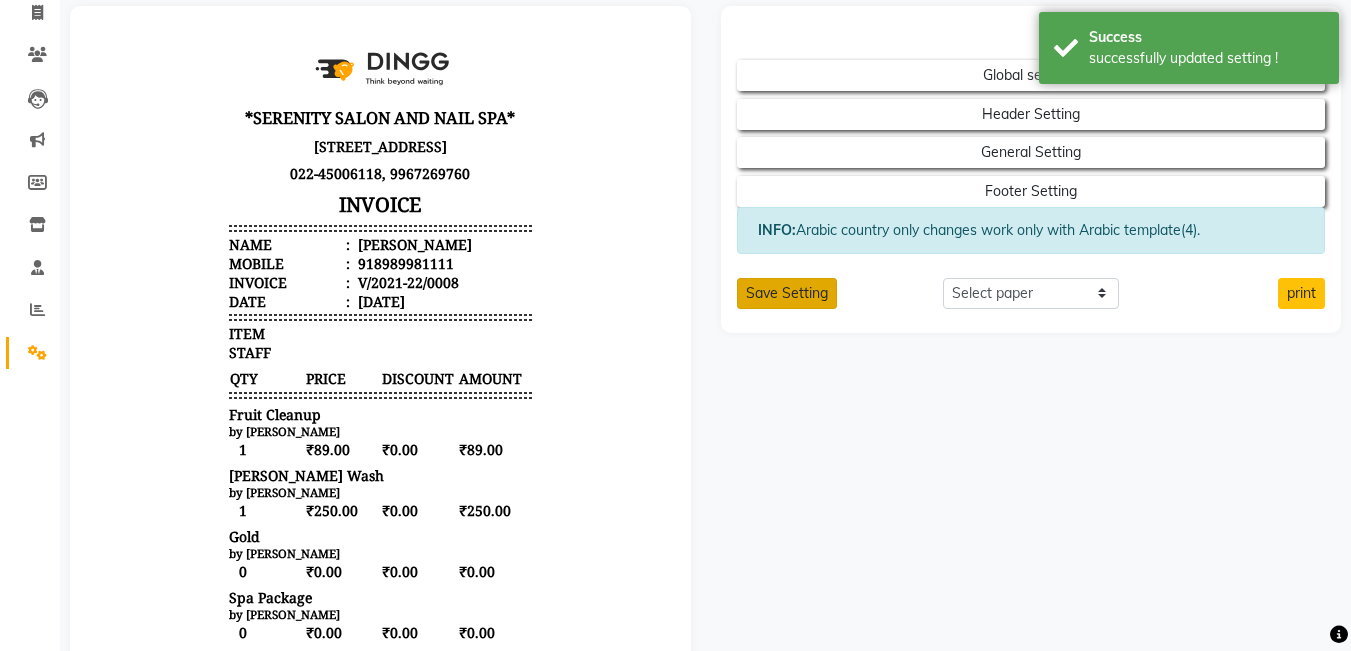scroll, scrollTop: 0, scrollLeft: 0, axis: both 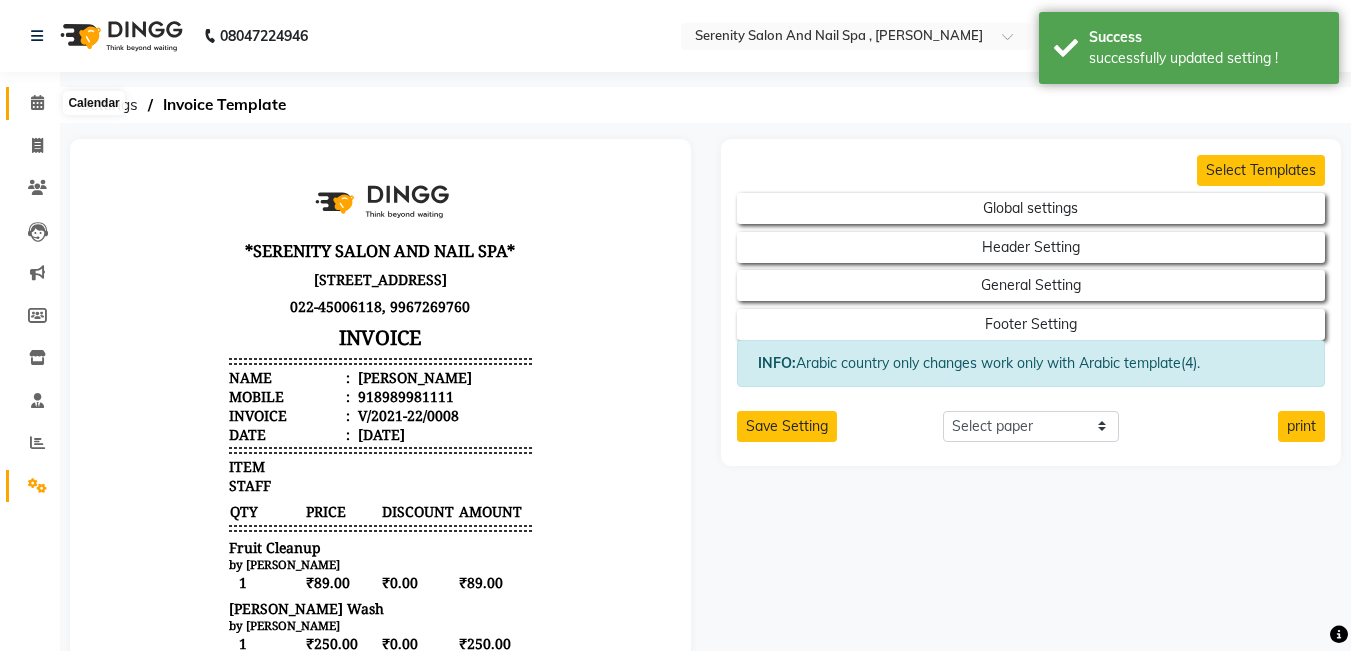 click 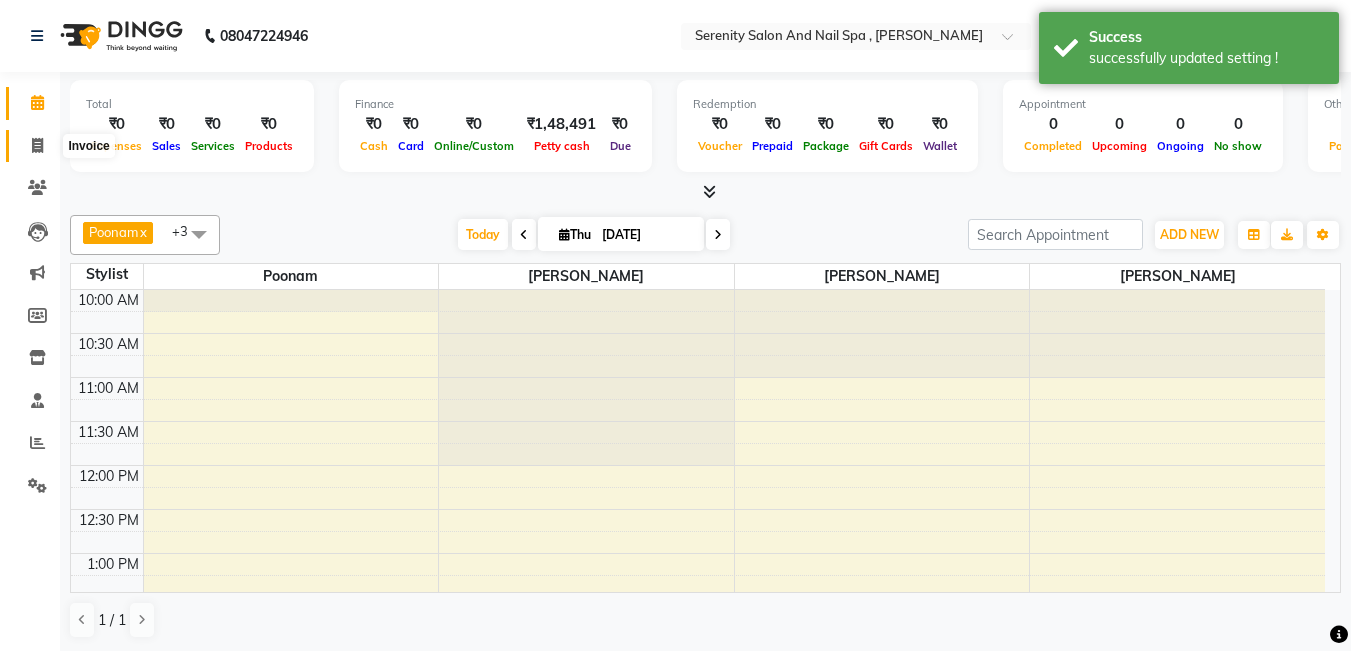 click 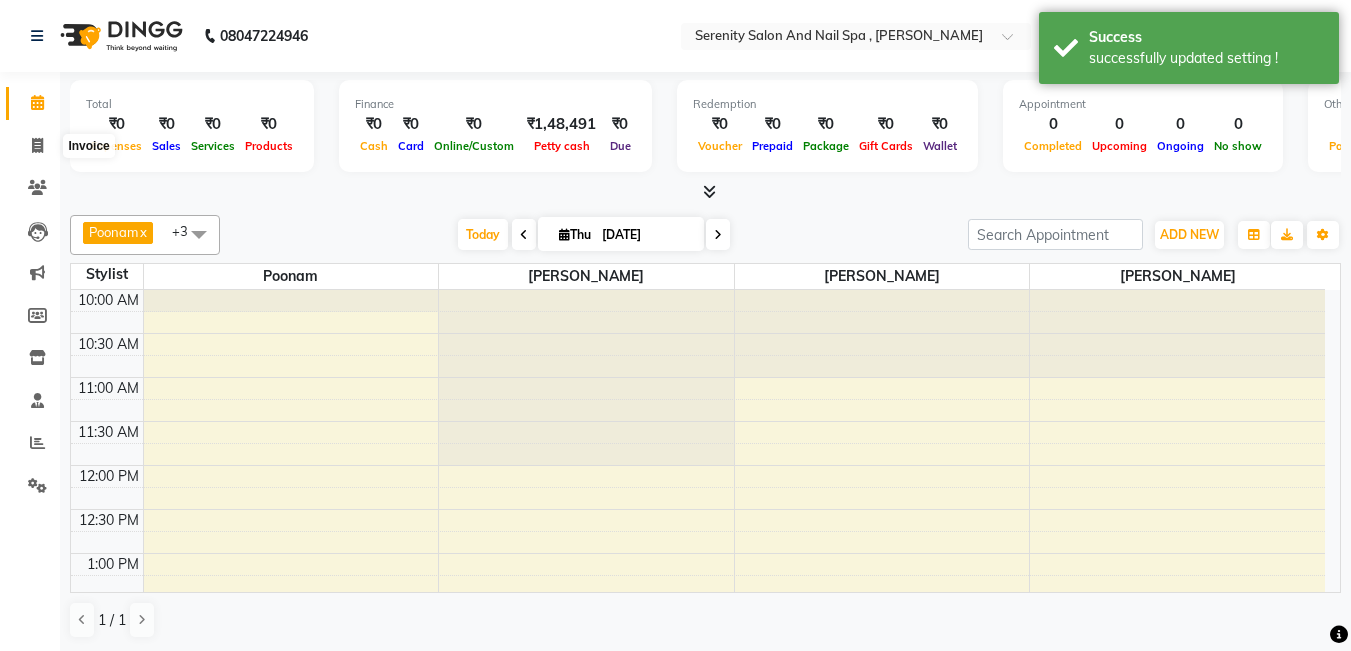 select on "service" 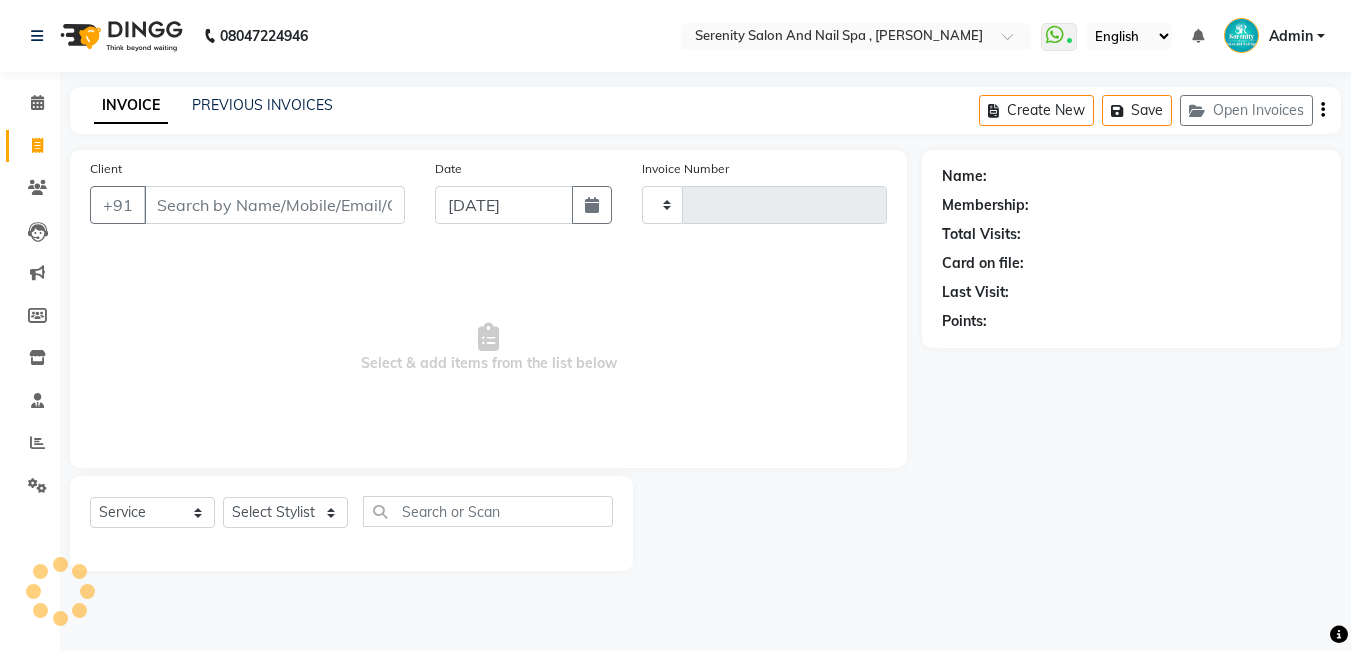 type on "0245" 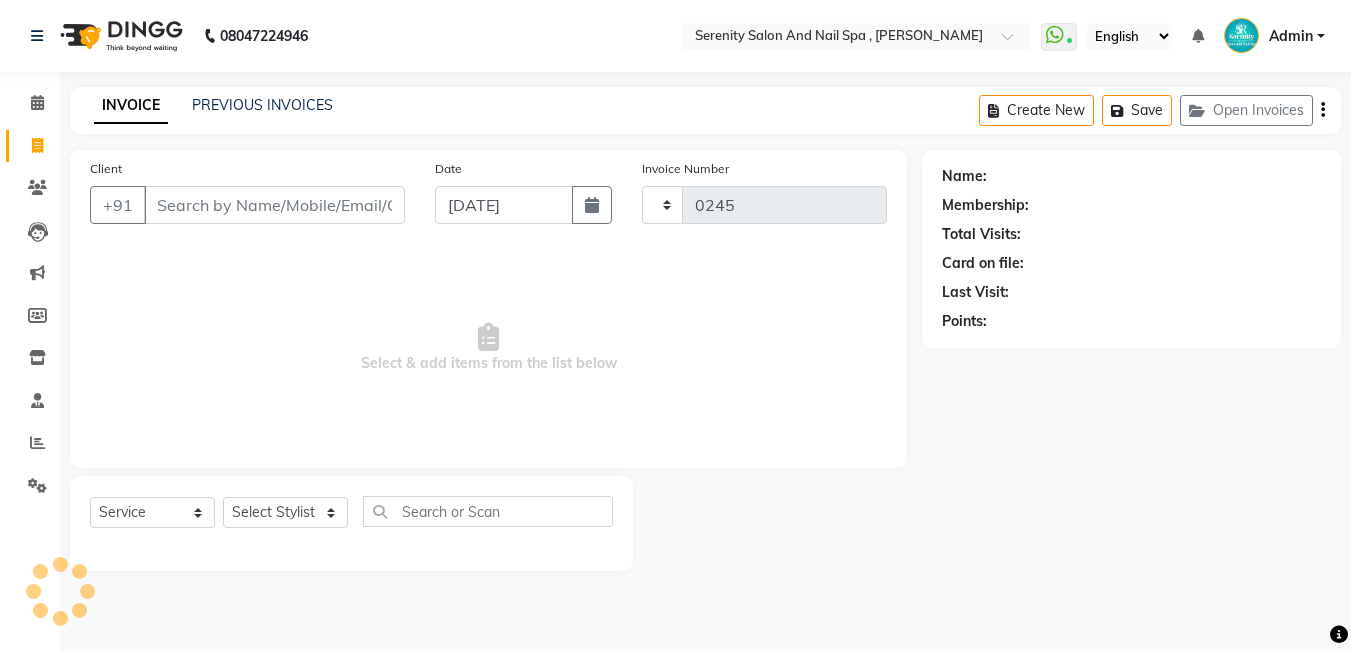 select on "433" 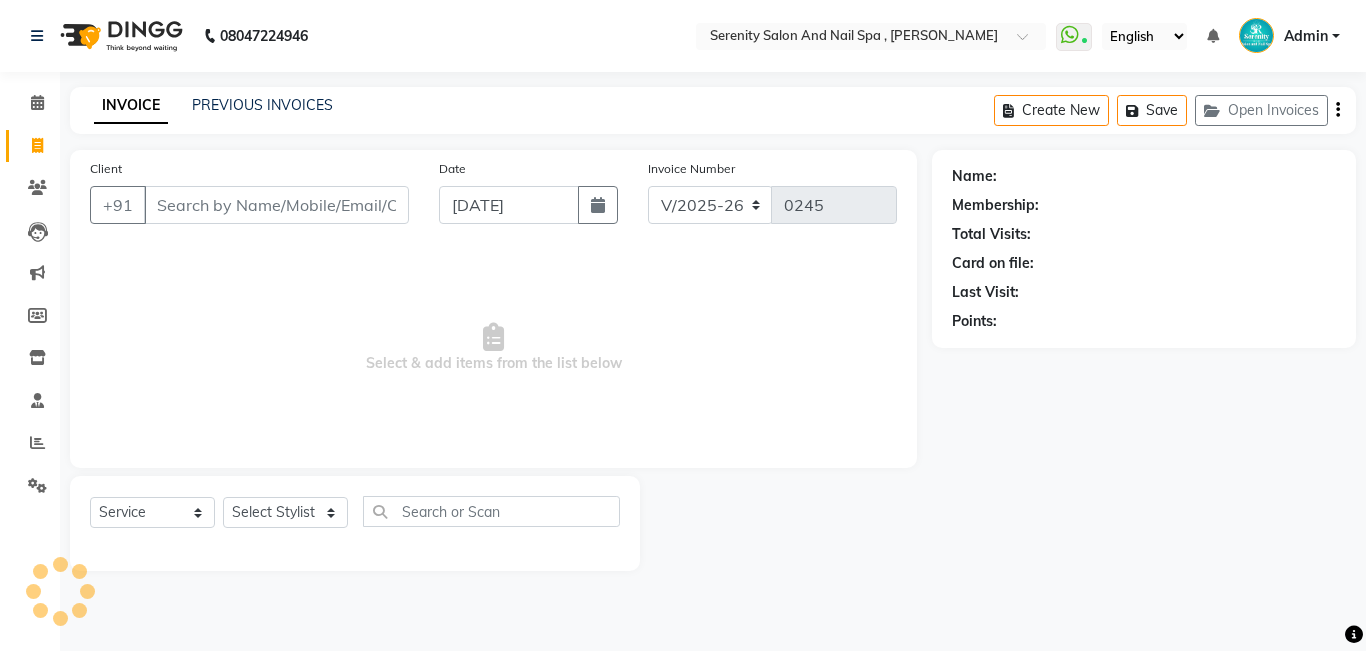 click on "Client" at bounding box center [276, 205] 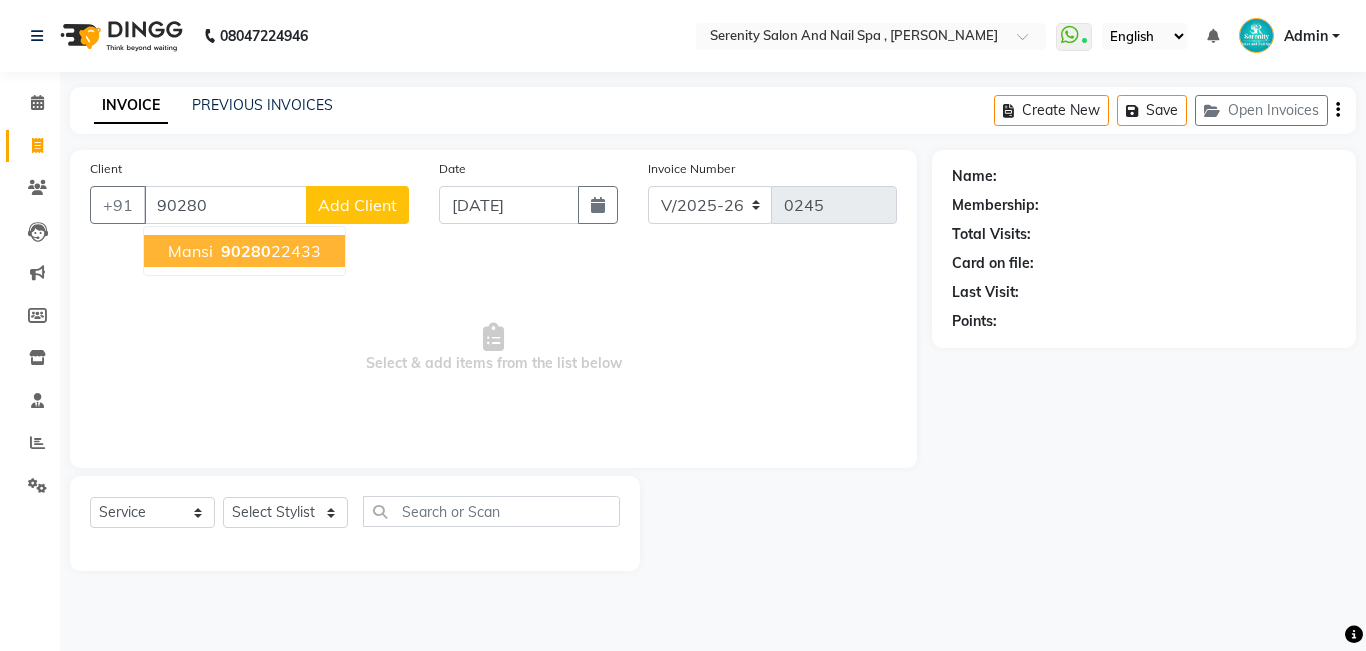 click on "90280 22433" at bounding box center (269, 251) 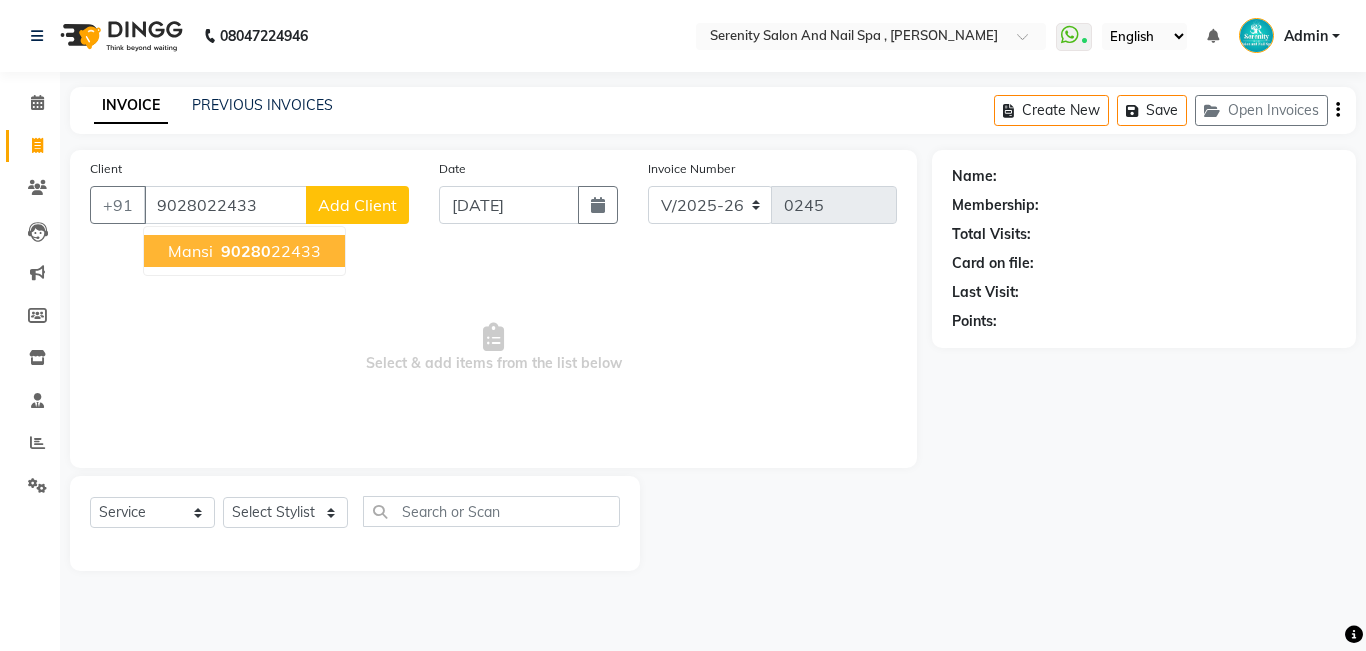 type on "9028022433" 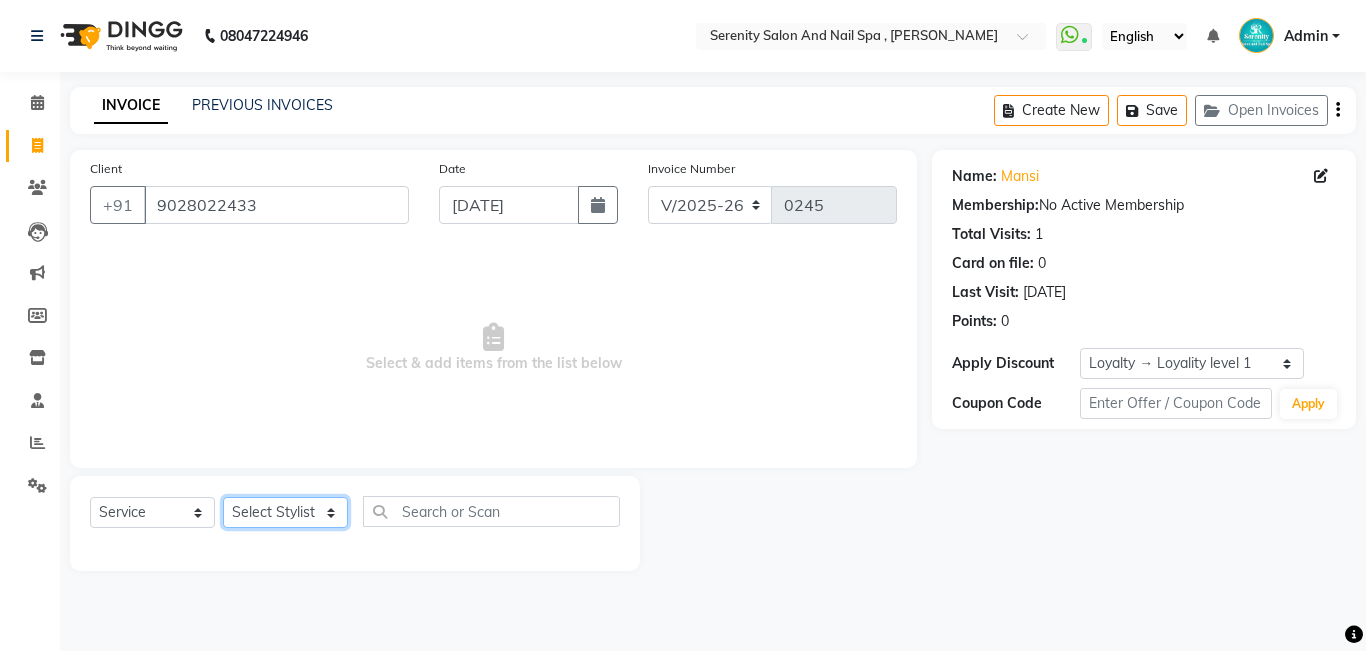 click on "Select Stylist Poonam [PERSON_NAME] [PERSON_NAME] [PERSON_NAME]" 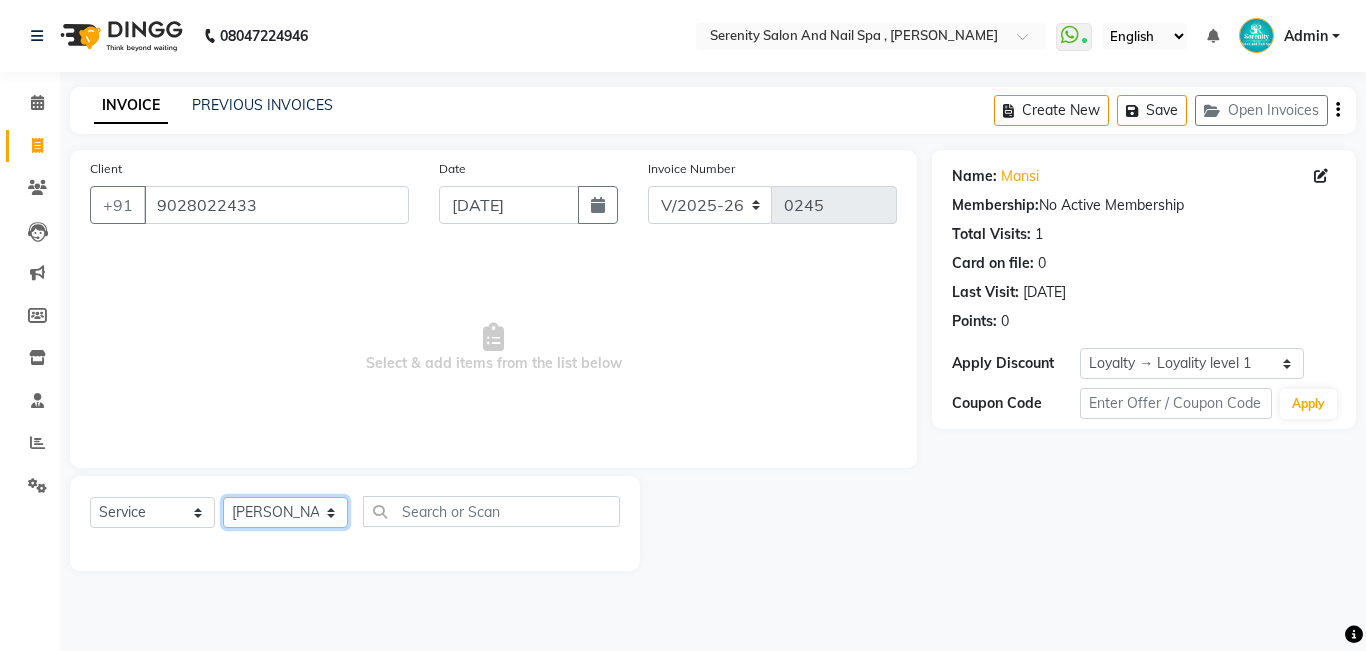 click on "Select Stylist Poonam [PERSON_NAME] [PERSON_NAME] [PERSON_NAME]" 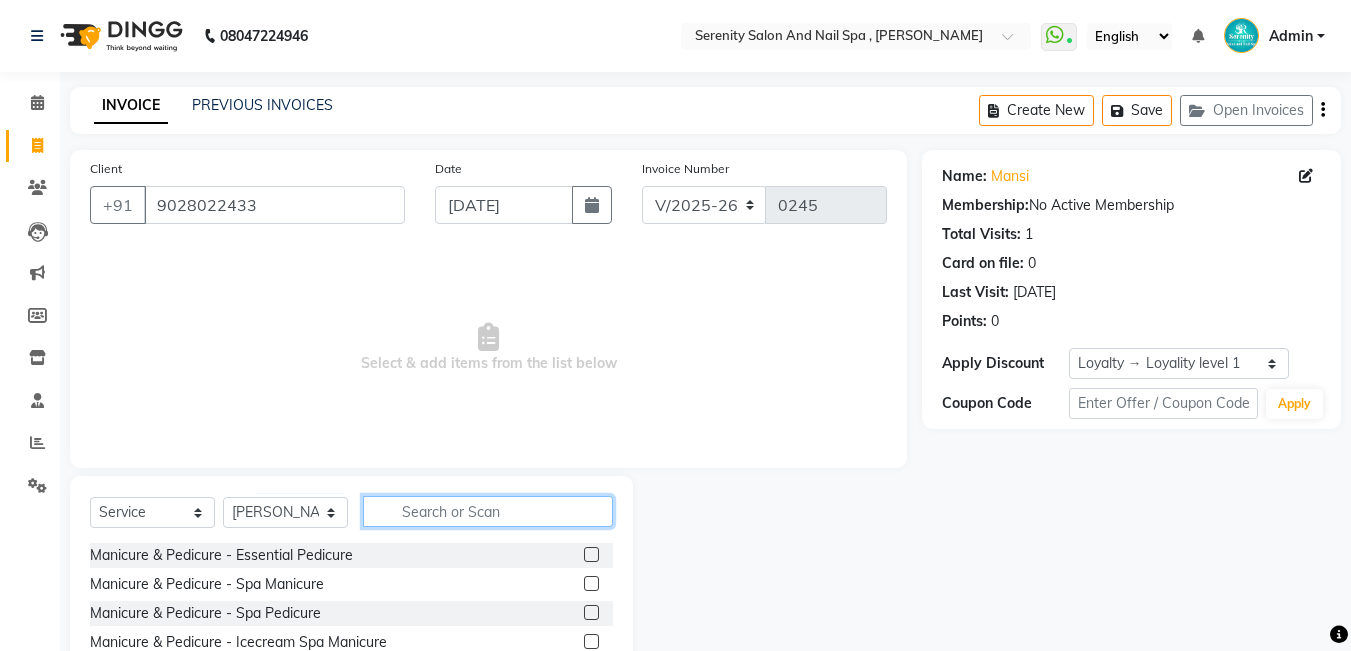 click 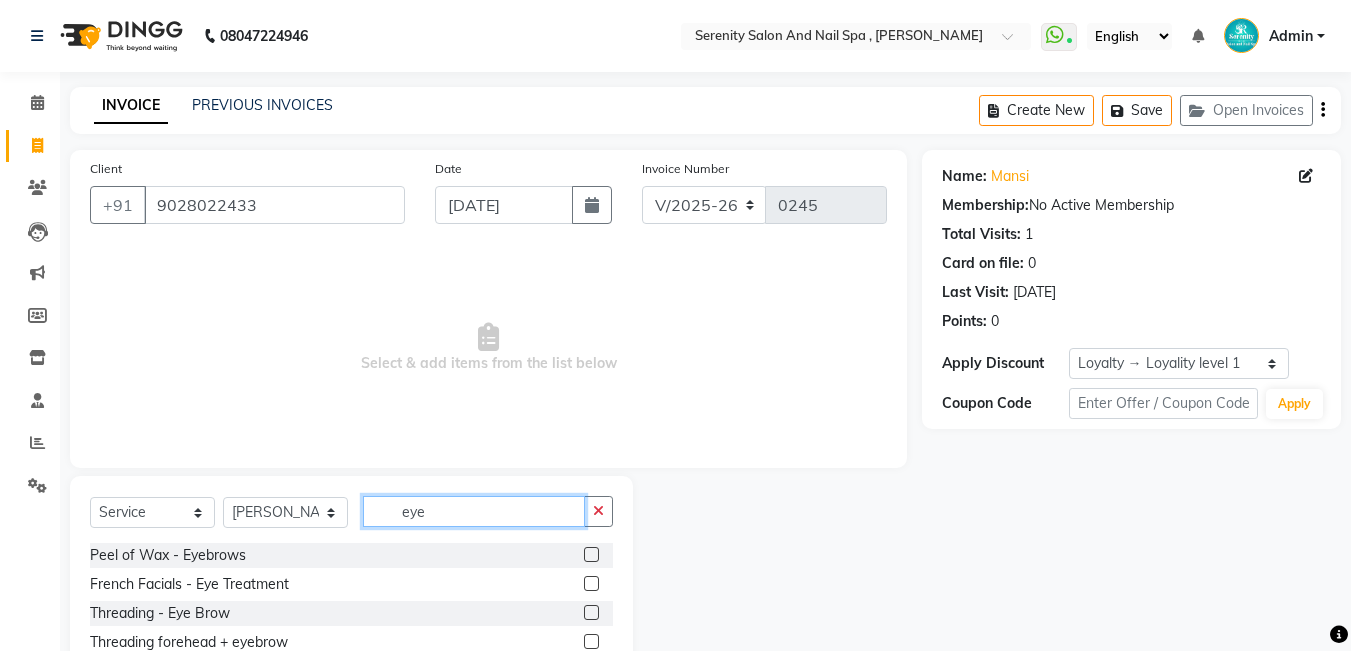 type on "eye" 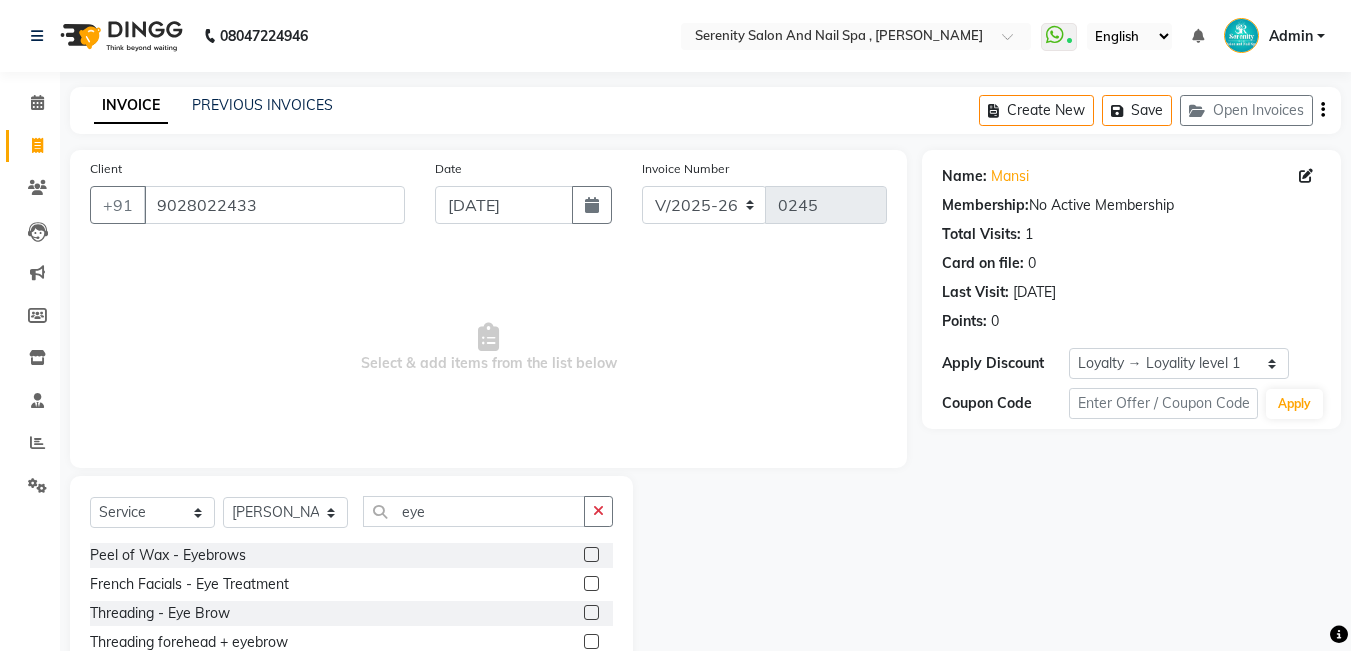 click 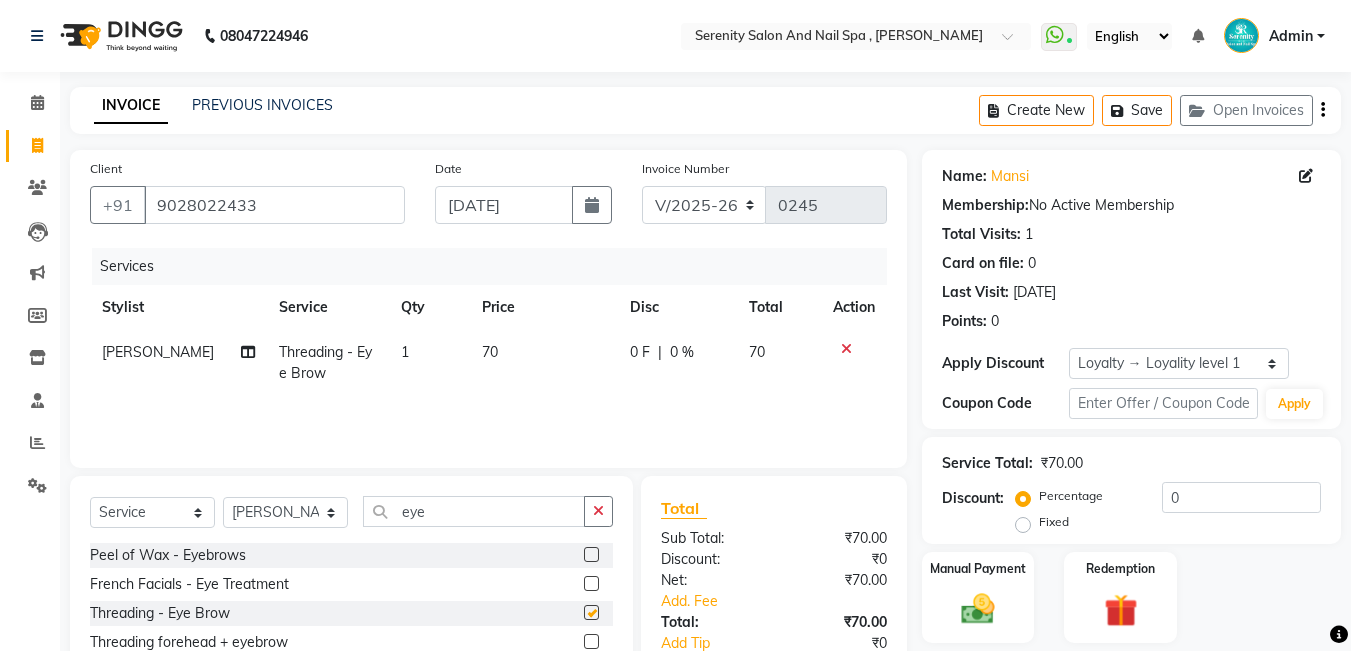 checkbox on "false" 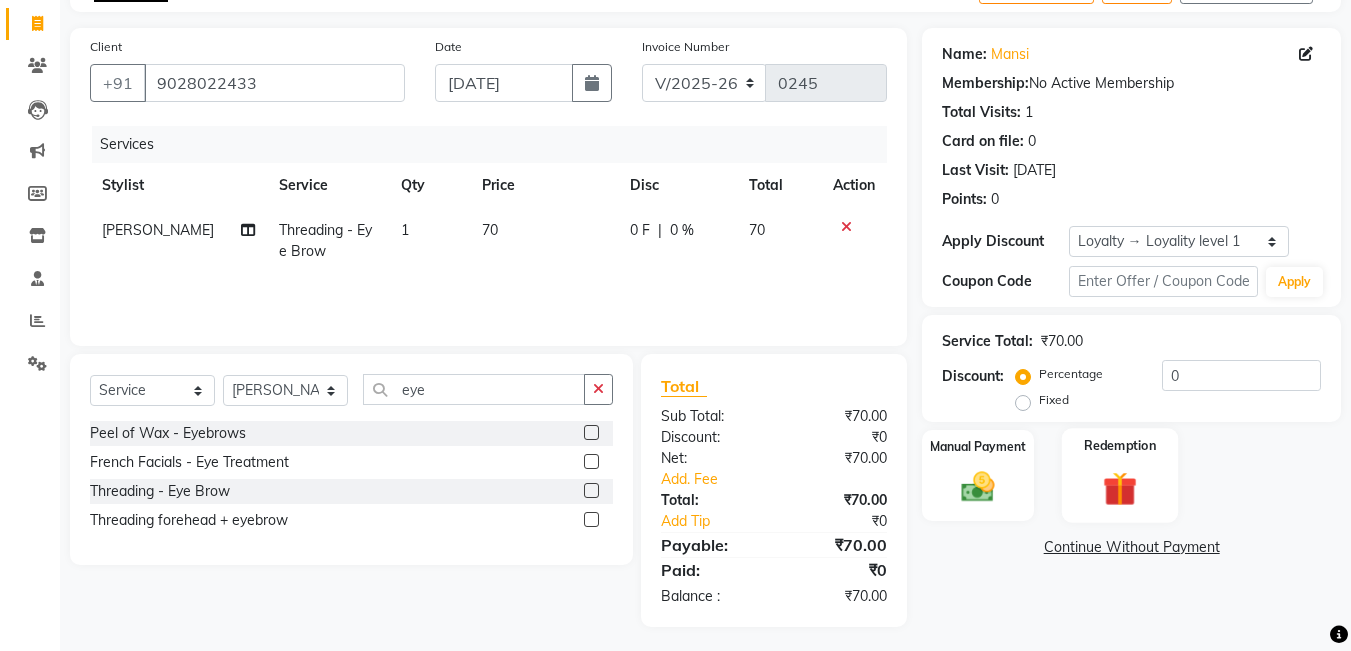 scroll, scrollTop: 128, scrollLeft: 0, axis: vertical 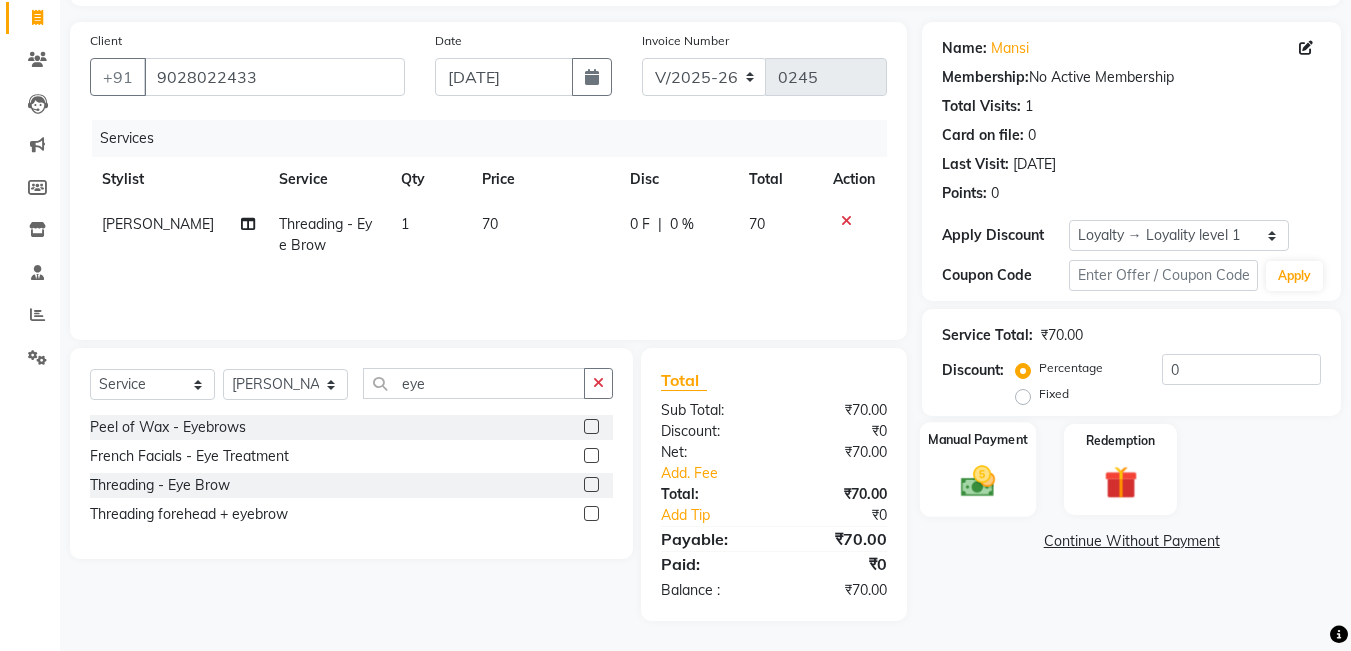 click 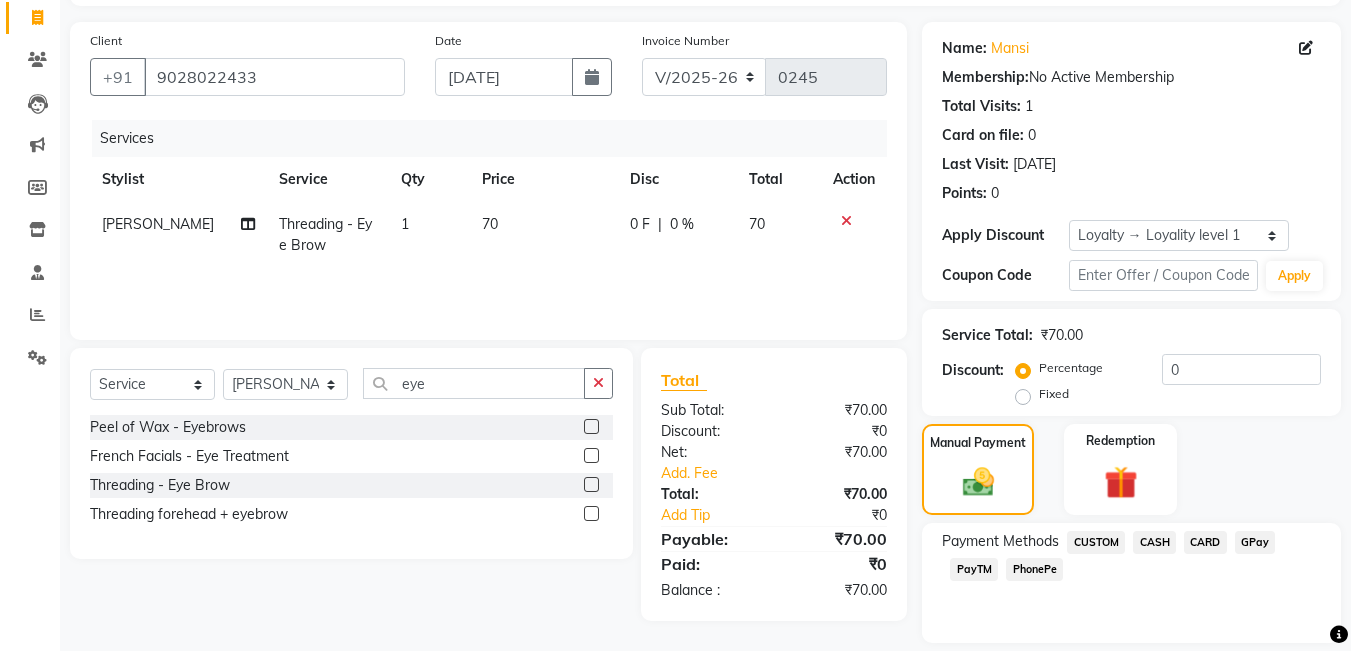 click on "GPay" 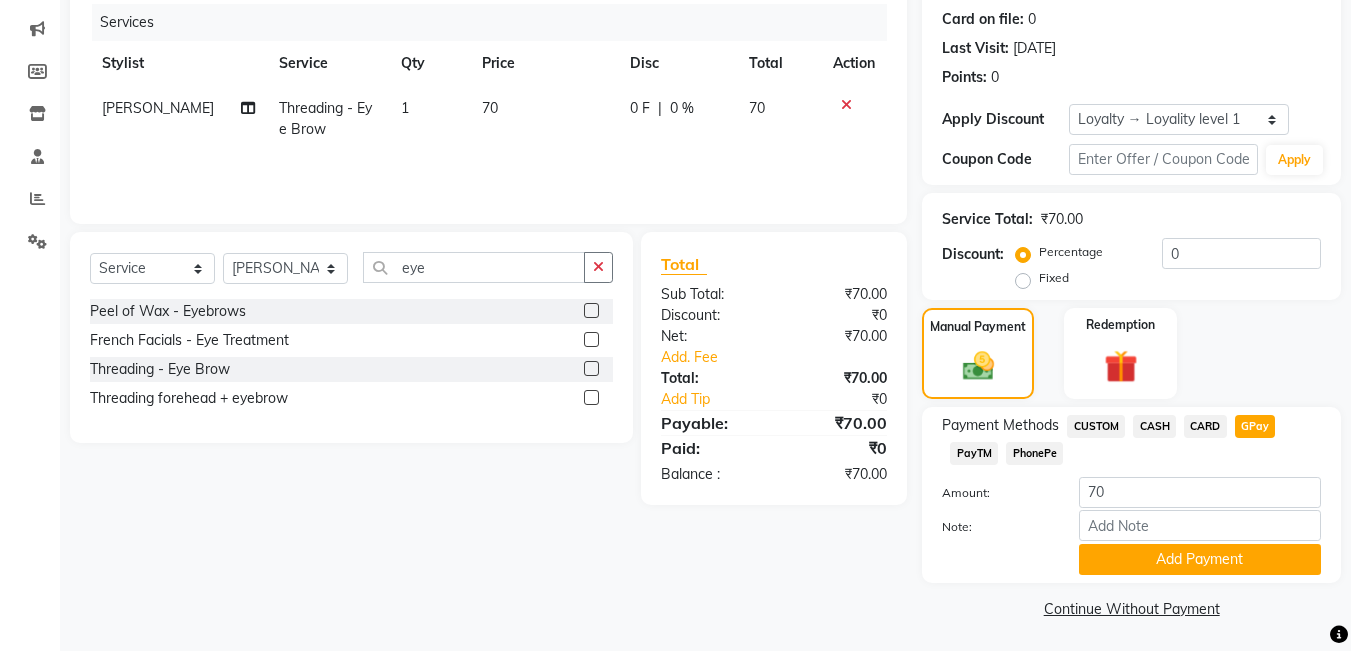 scroll, scrollTop: 247, scrollLeft: 0, axis: vertical 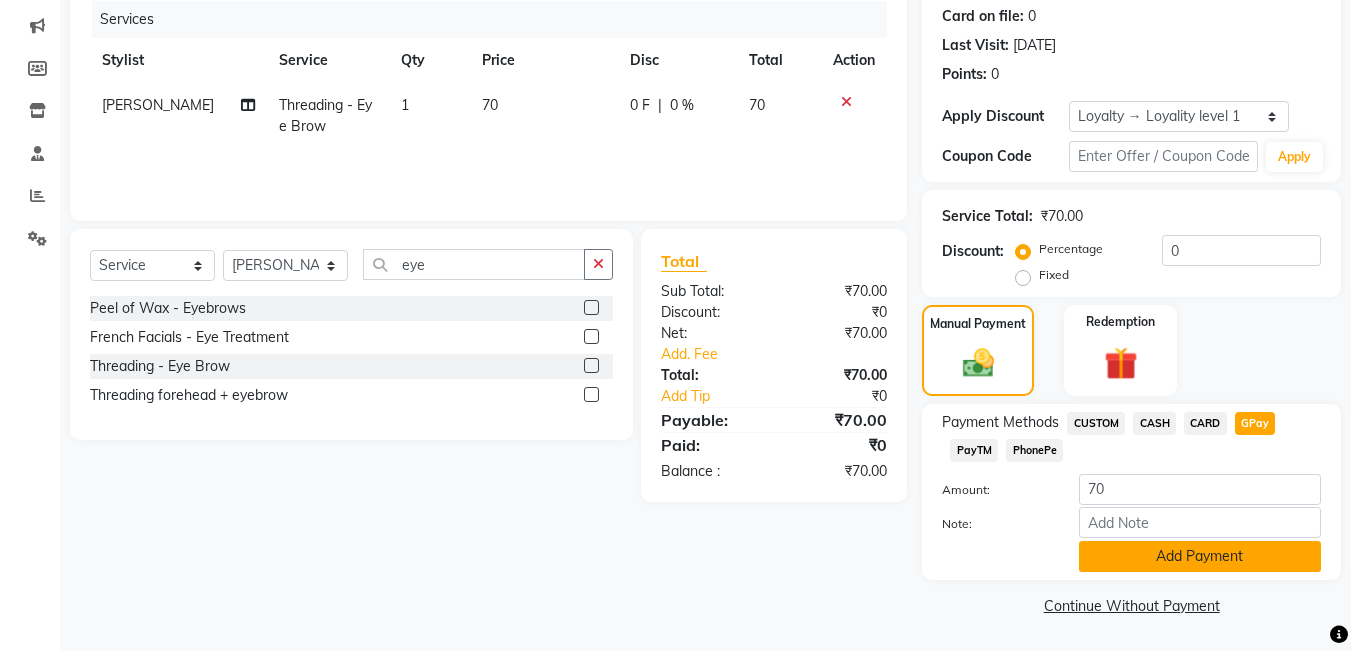 click on "Add Payment" 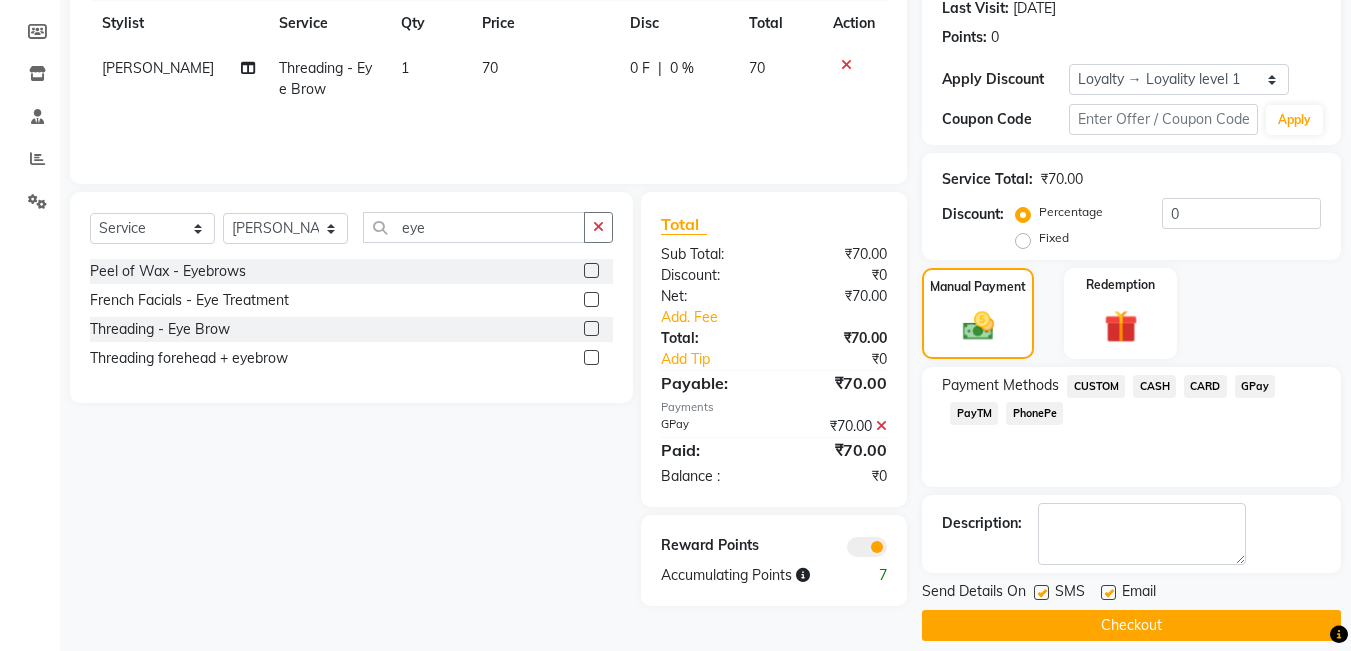 scroll, scrollTop: 304, scrollLeft: 0, axis: vertical 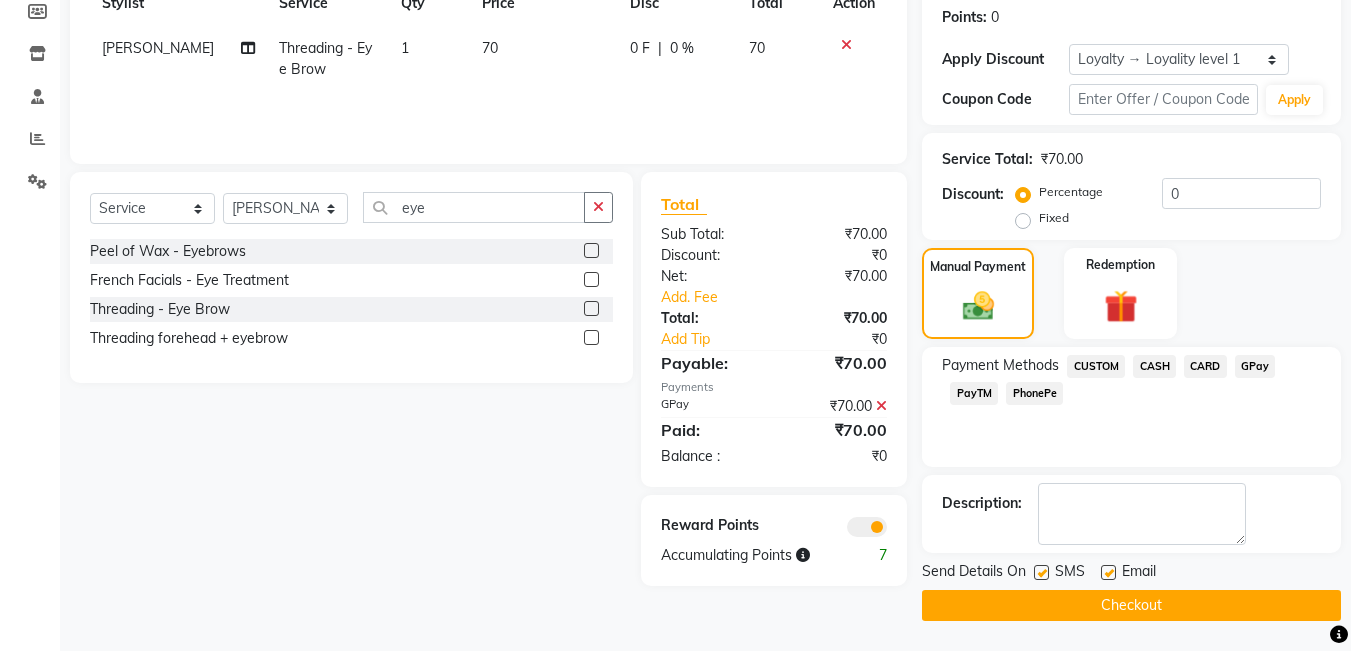 click on "Checkout" 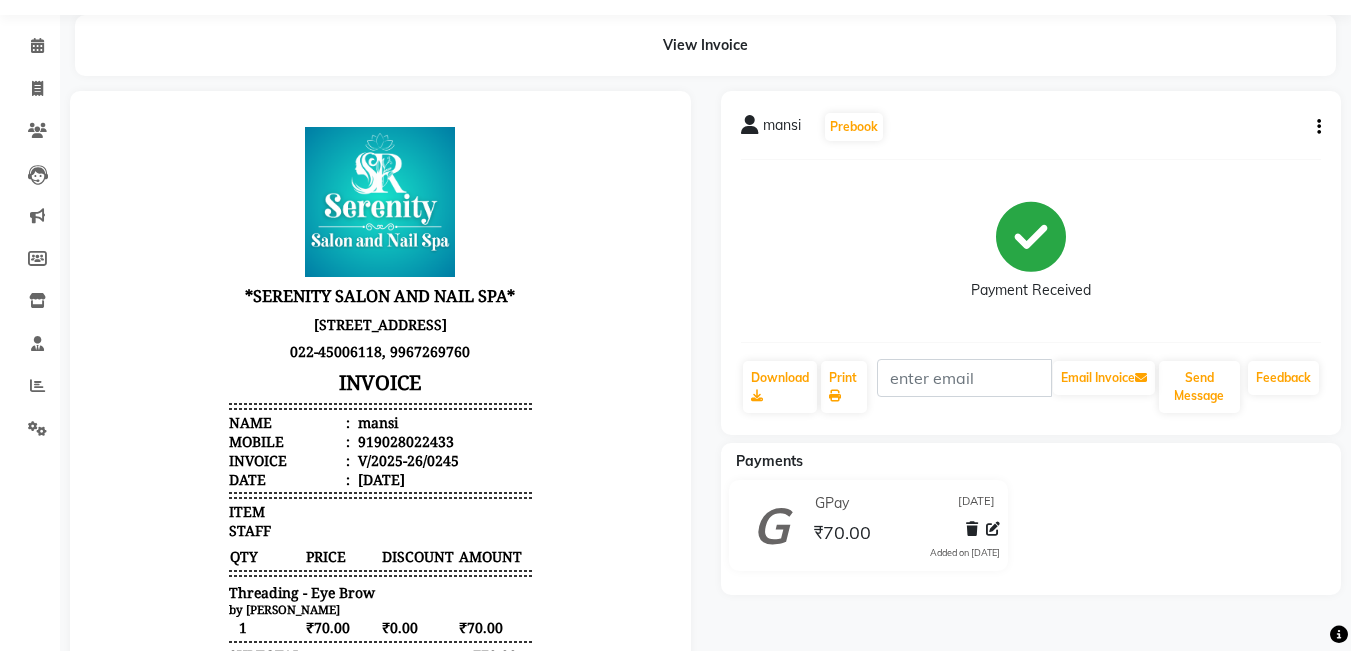 scroll, scrollTop: 0, scrollLeft: 0, axis: both 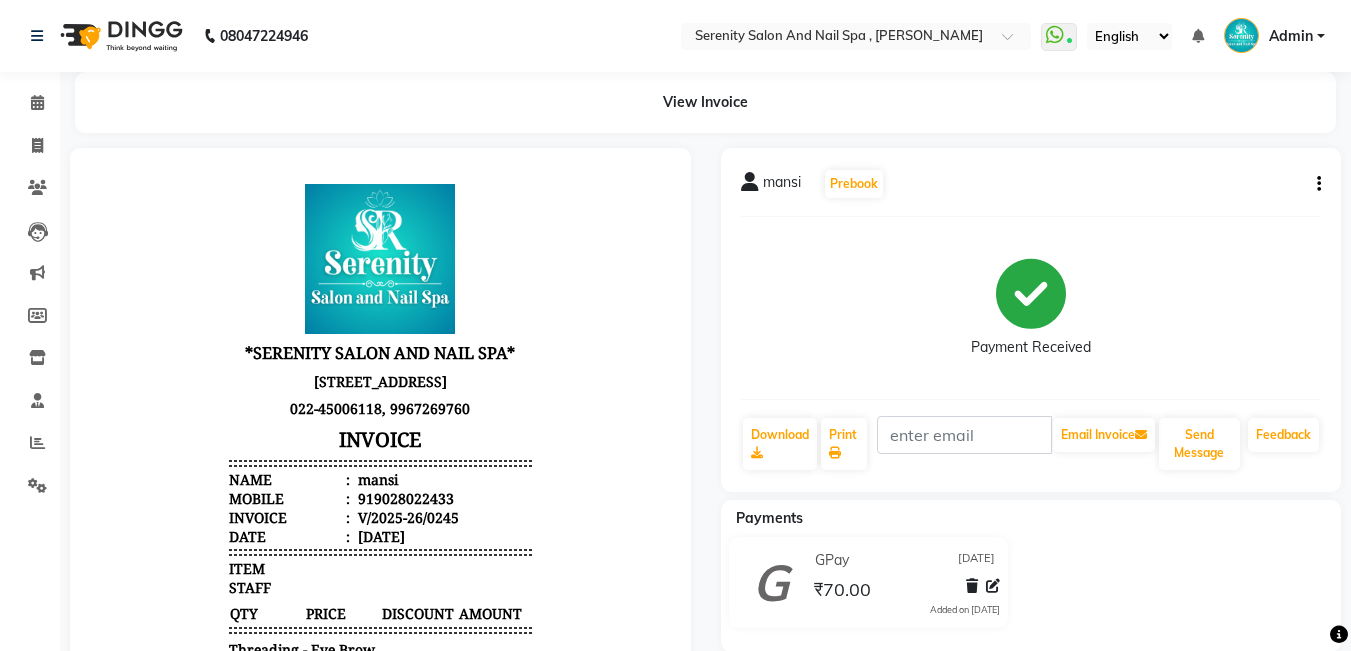 click 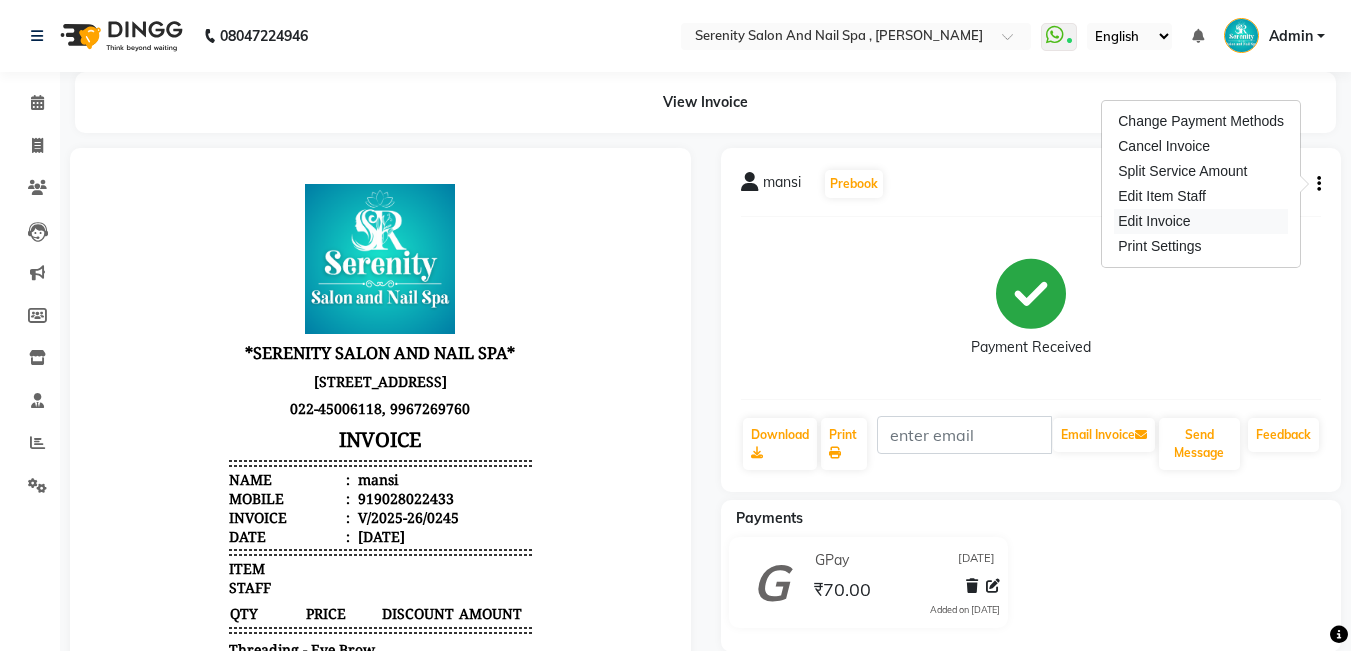 click on "Edit Invoice" at bounding box center [1201, 221] 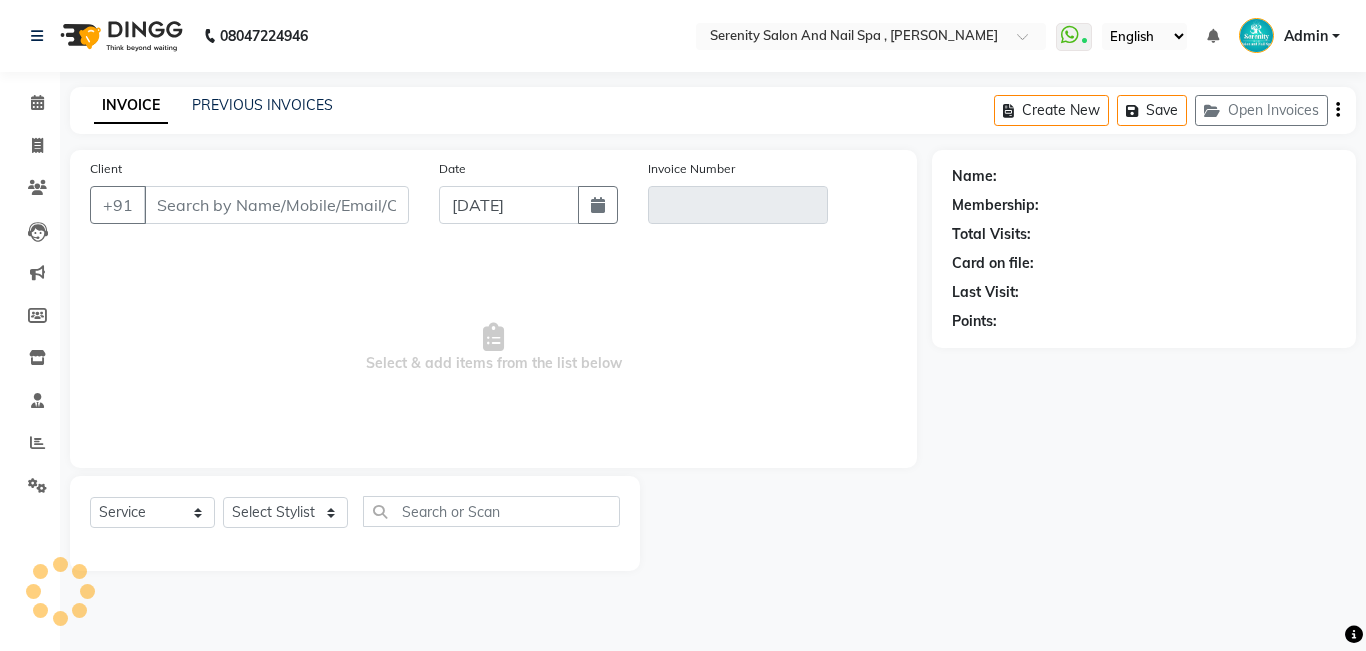type on "9028022433" 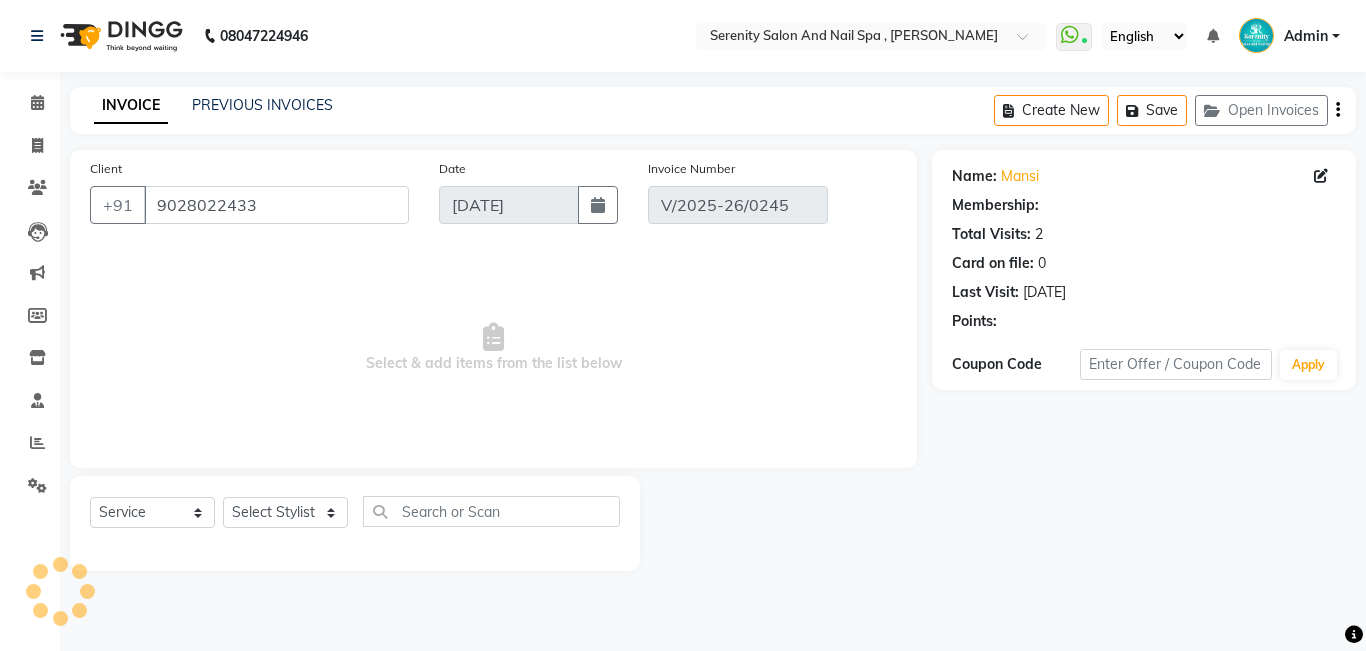 select on "select" 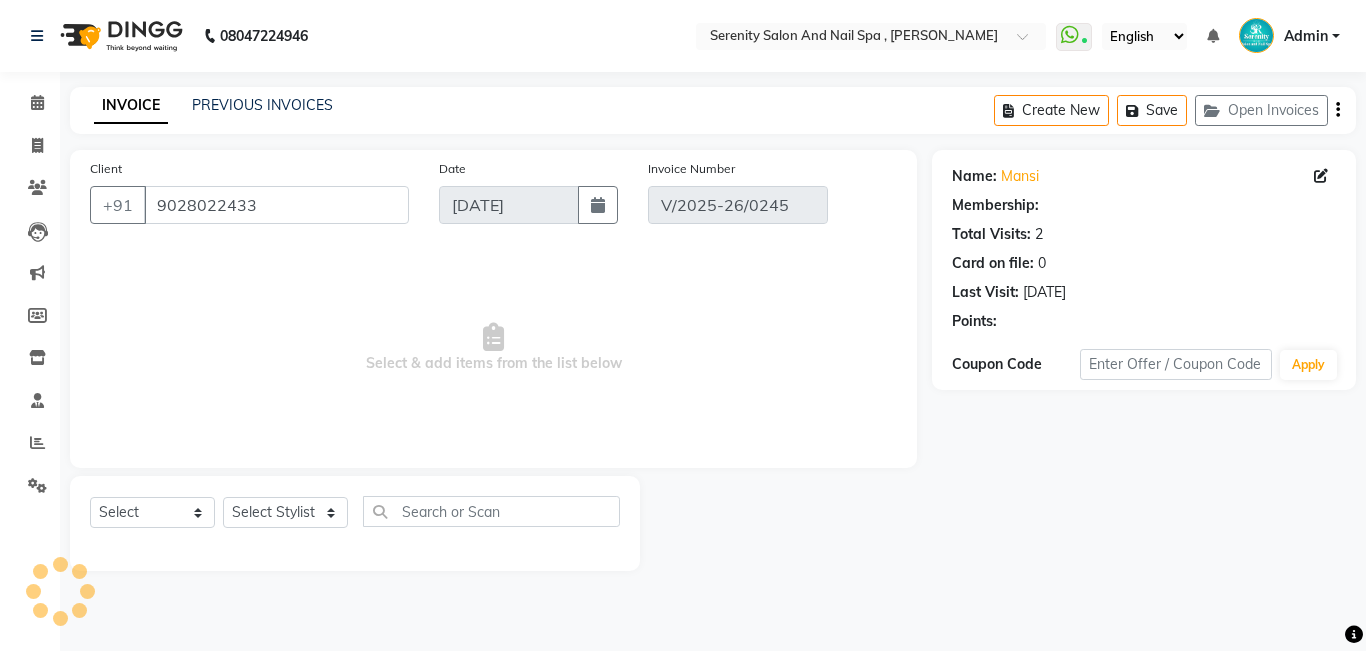 select on "1: Object" 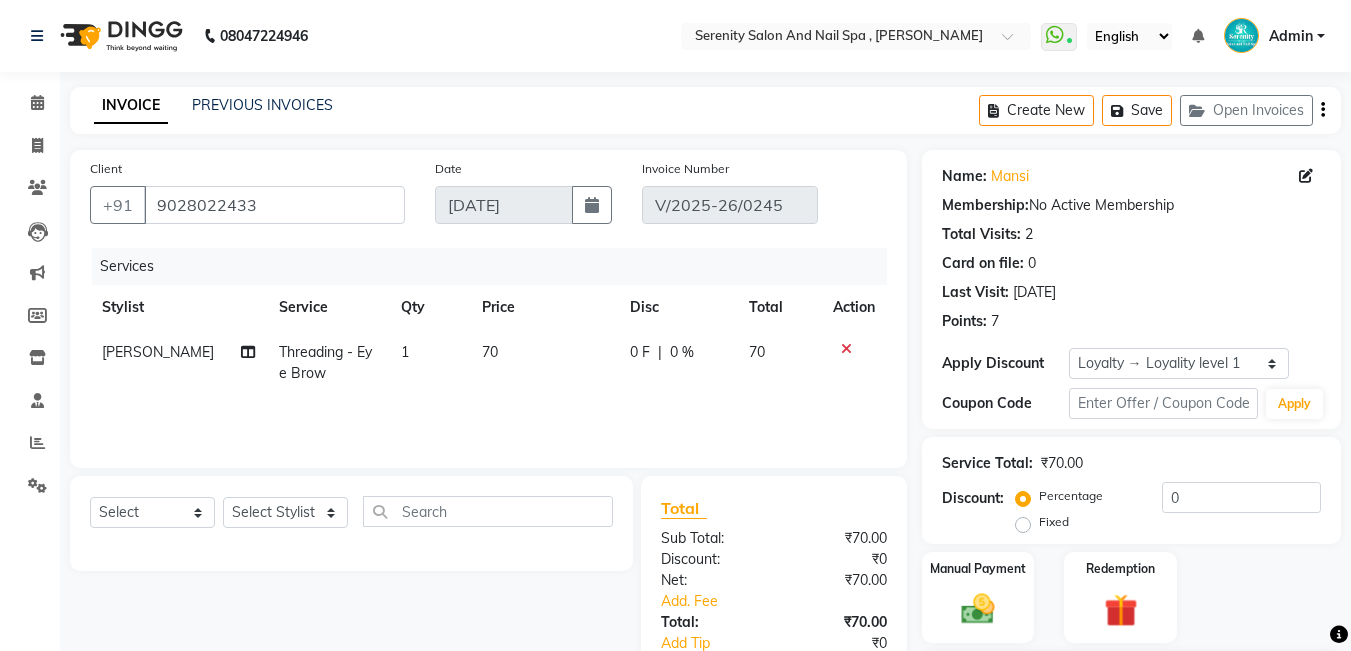 click on "[DATE]" 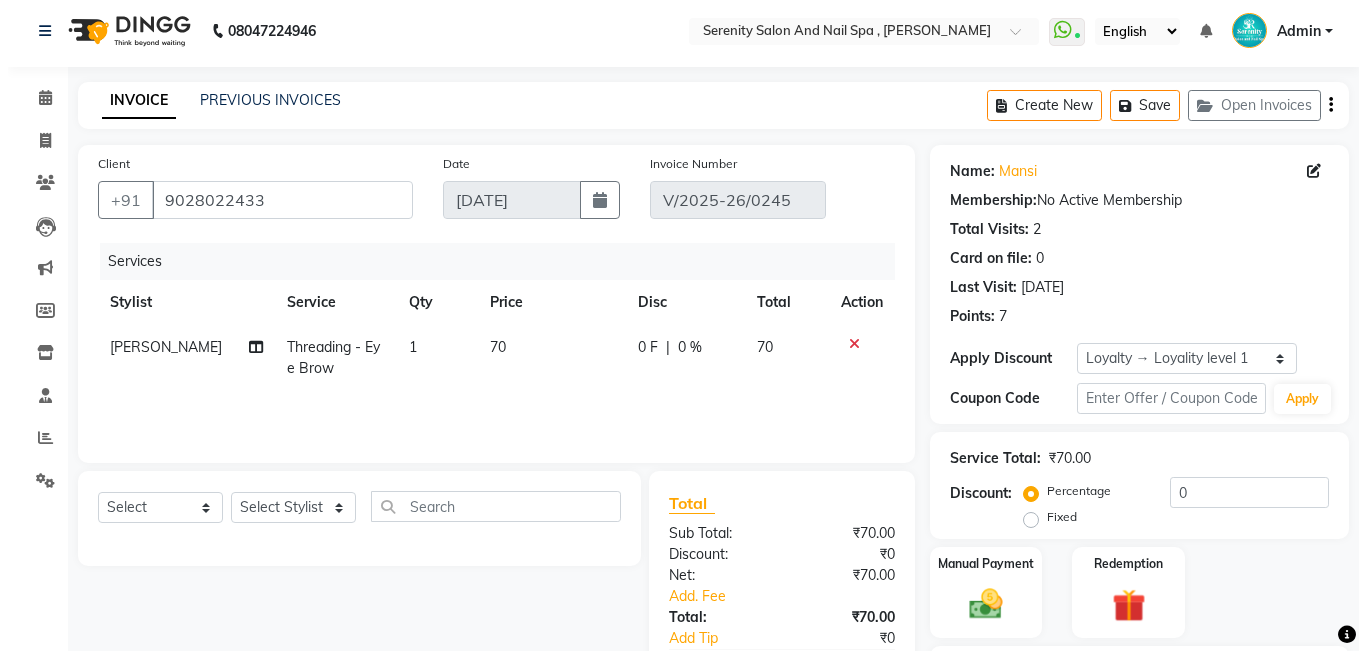scroll, scrollTop: 0, scrollLeft: 0, axis: both 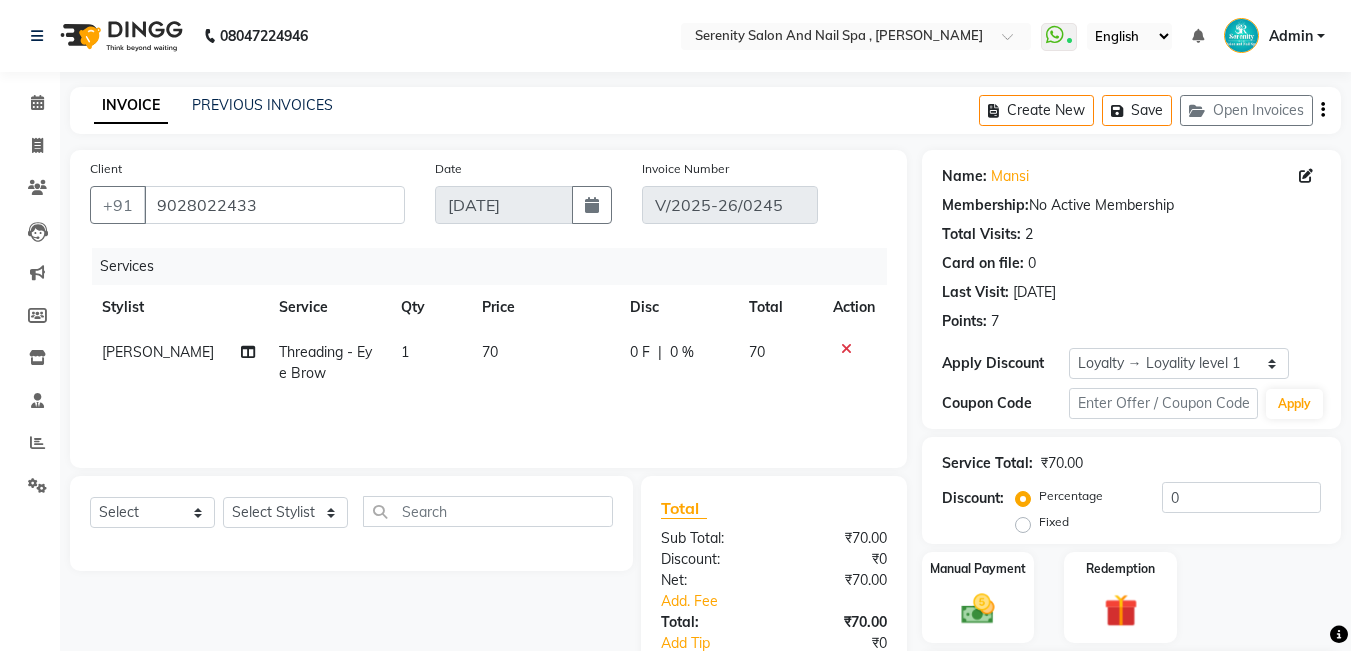 click on "[DATE]" 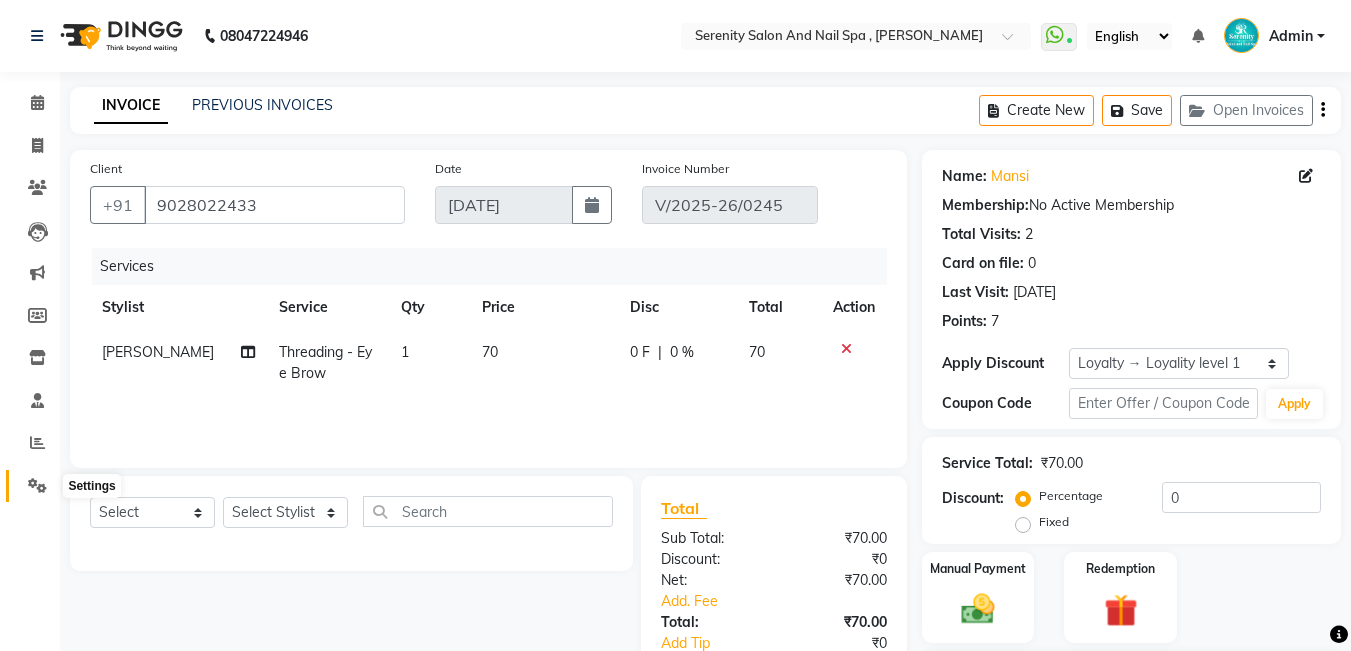 click 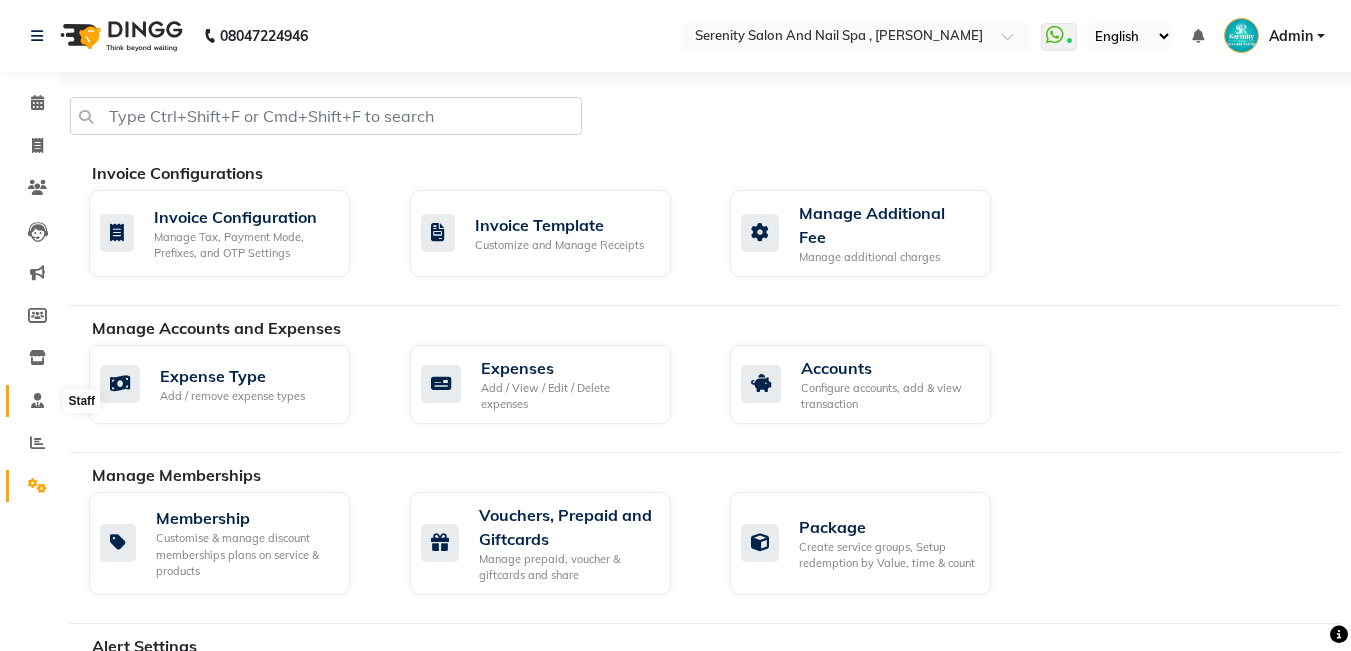 click 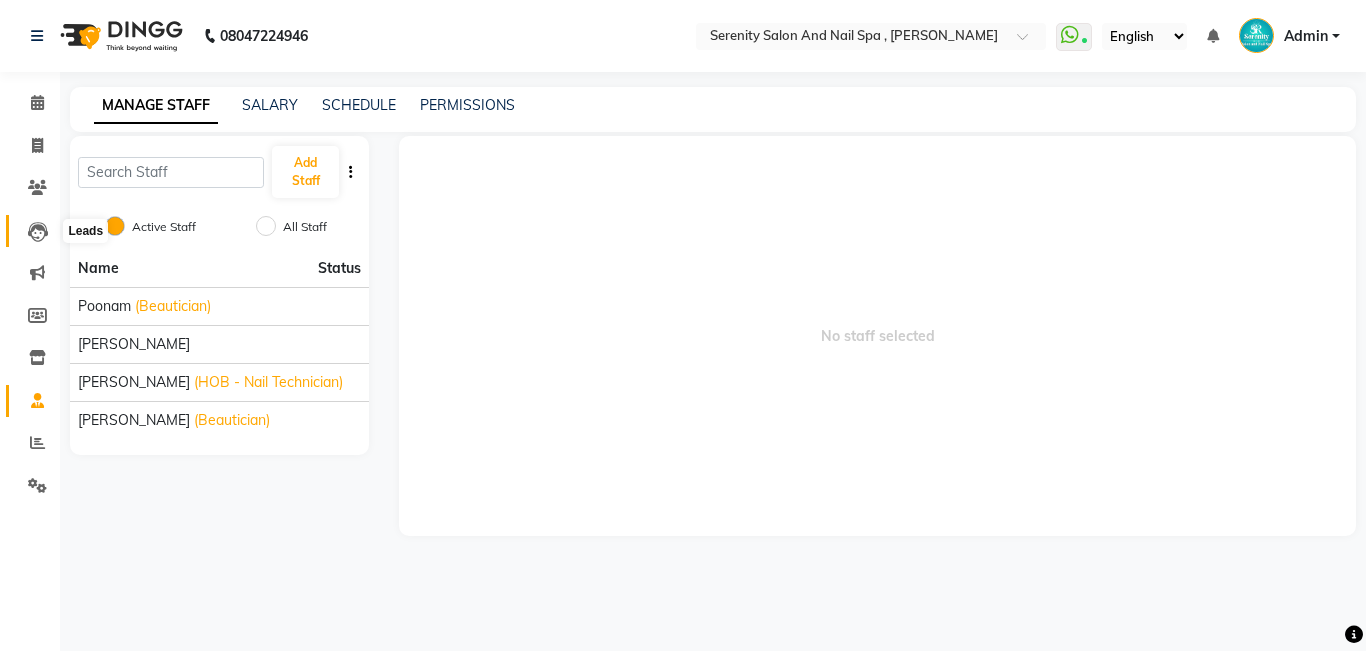 click 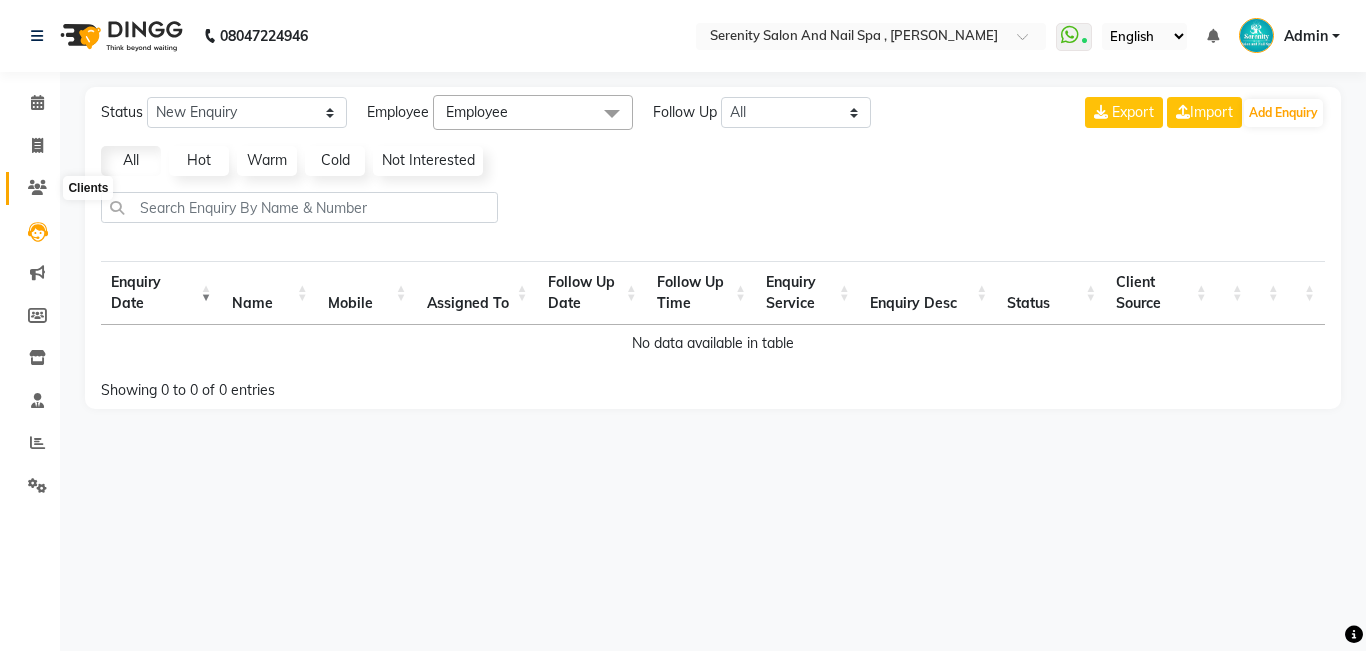 click 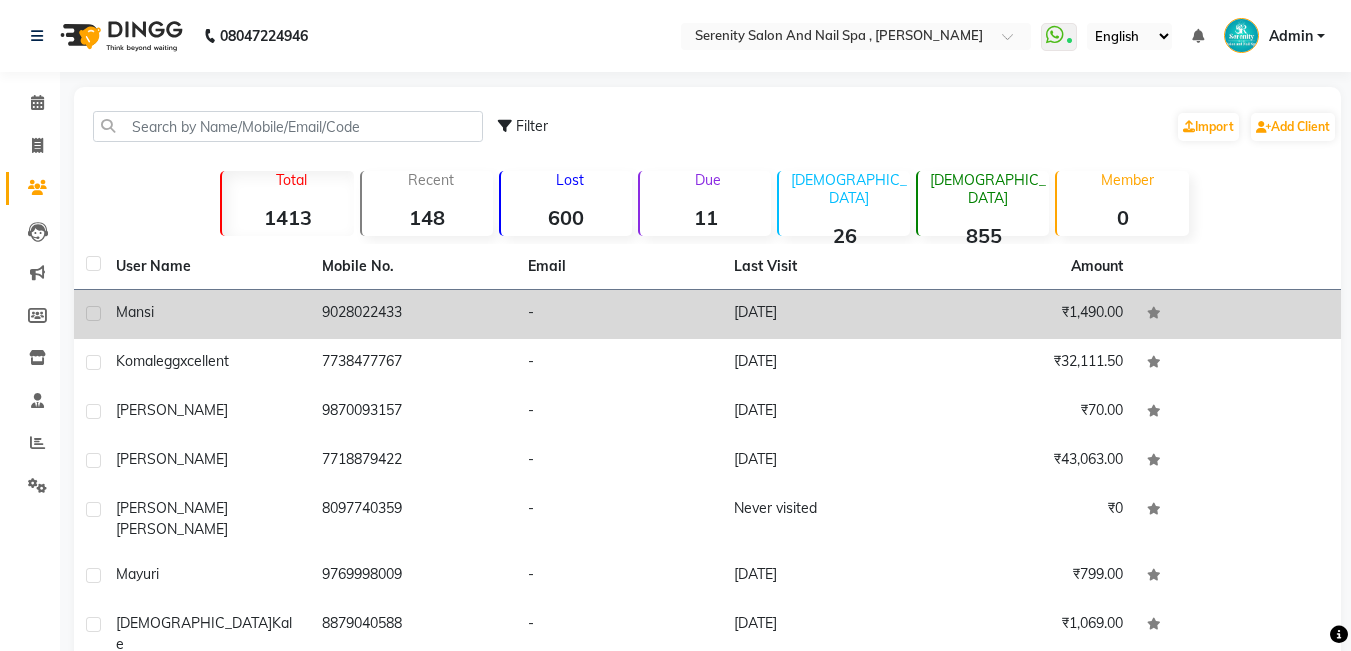 click 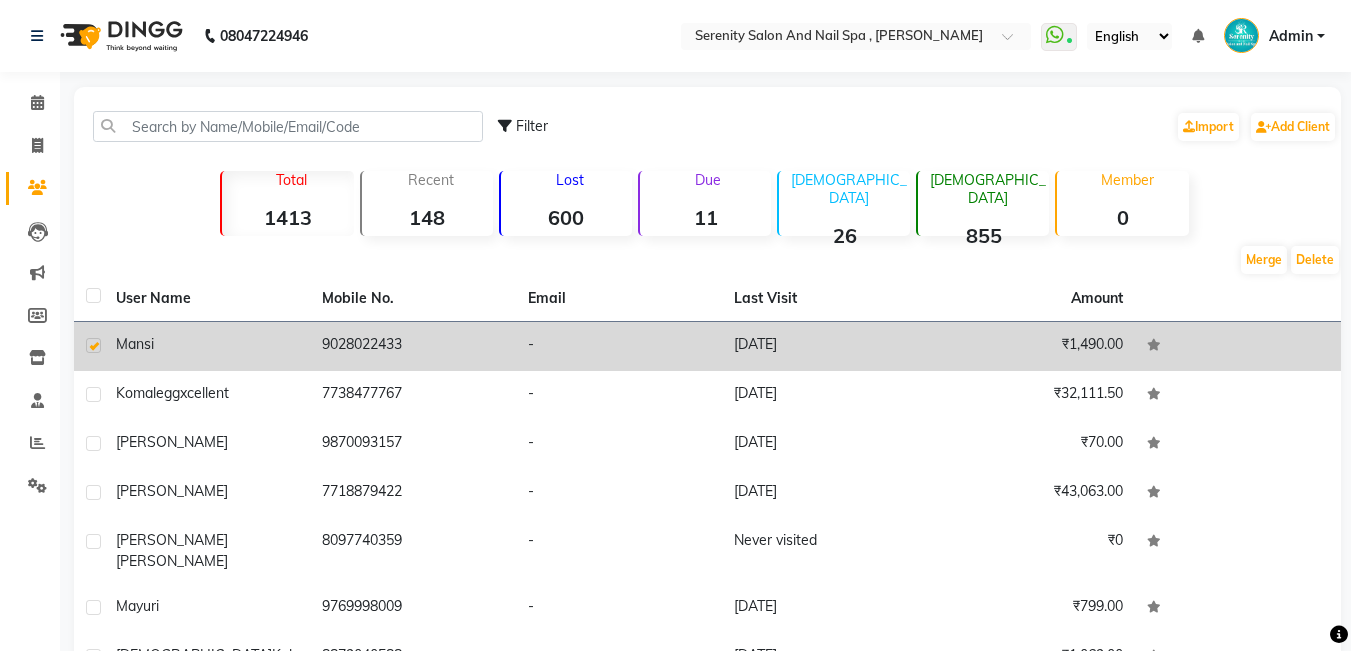 click on "-" 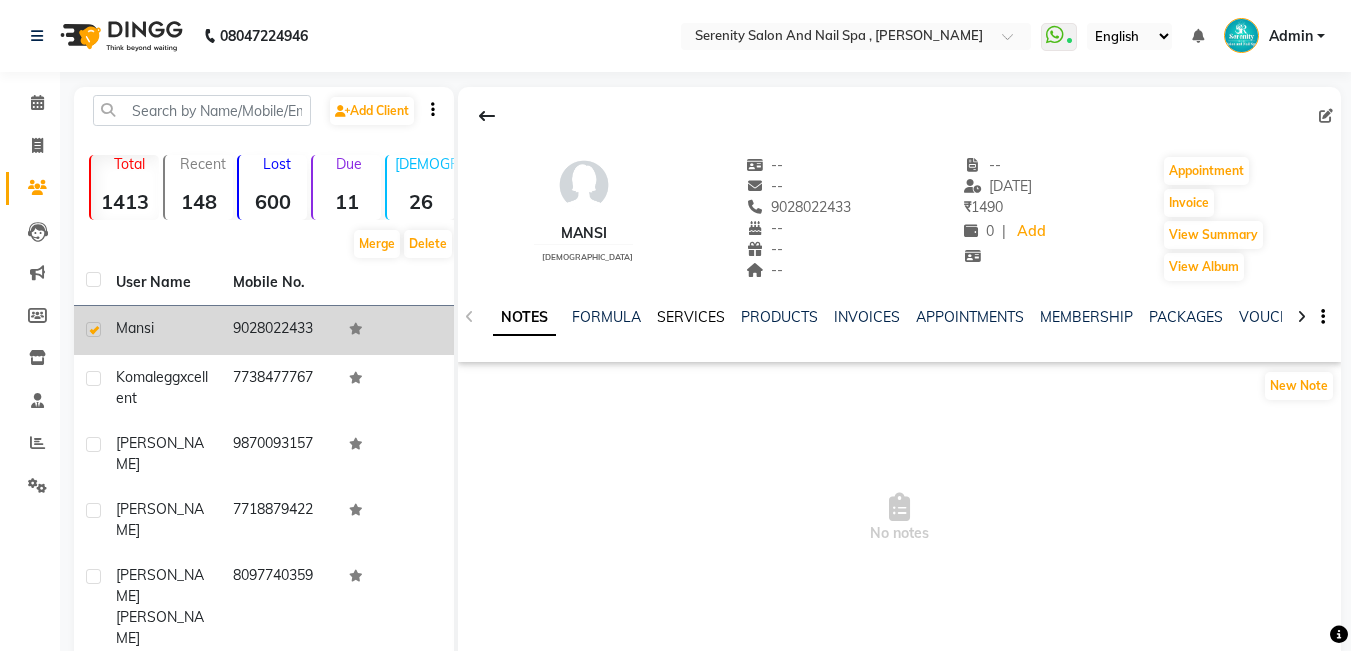 click on "SERVICES" 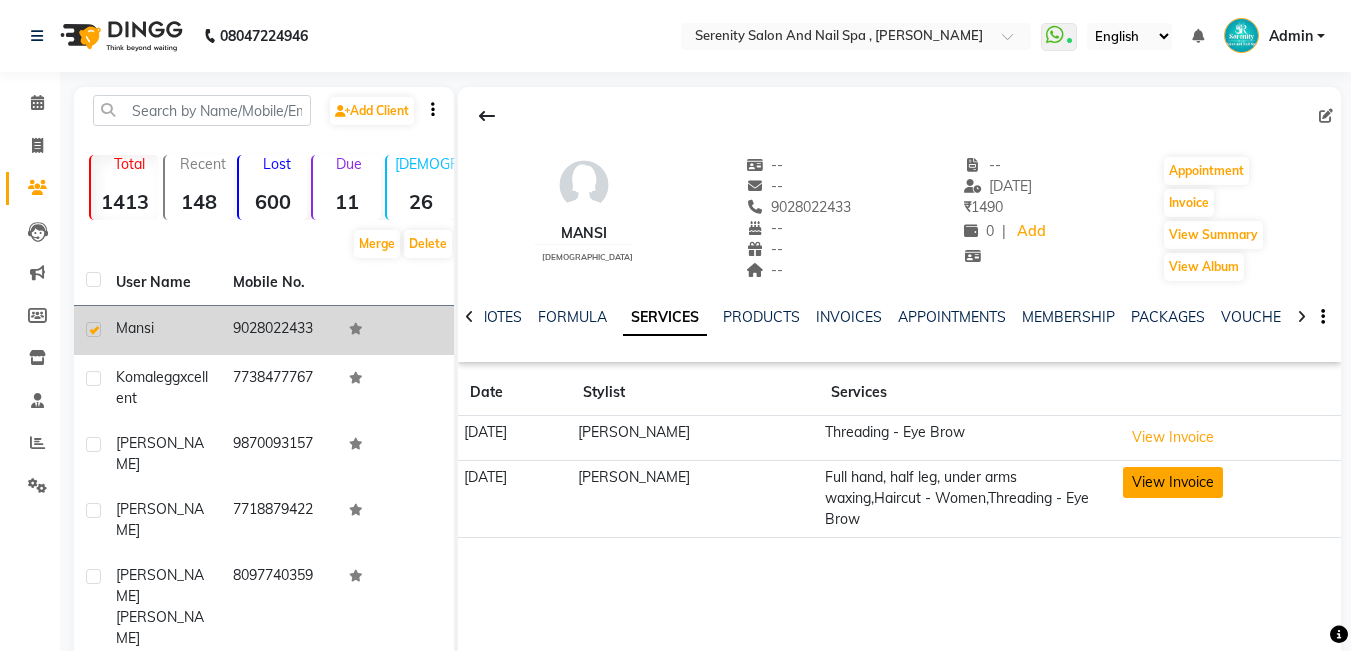 click on "View Invoice" 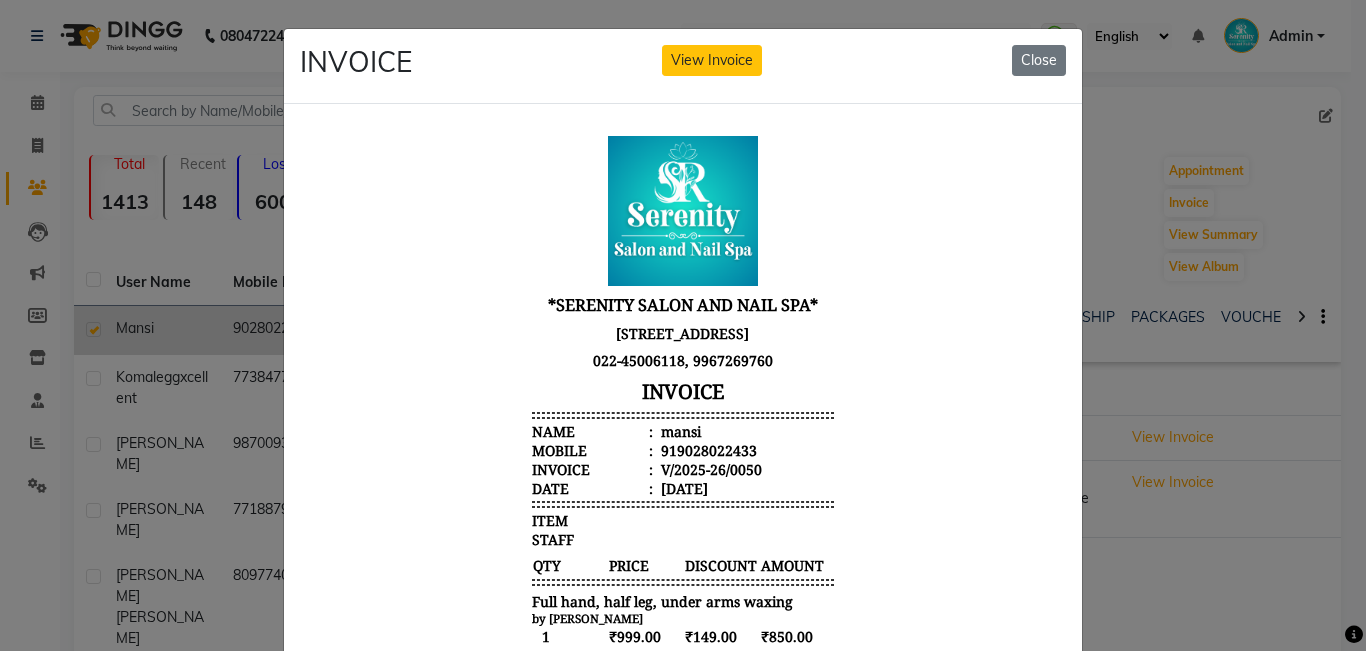 scroll, scrollTop: 16, scrollLeft: 0, axis: vertical 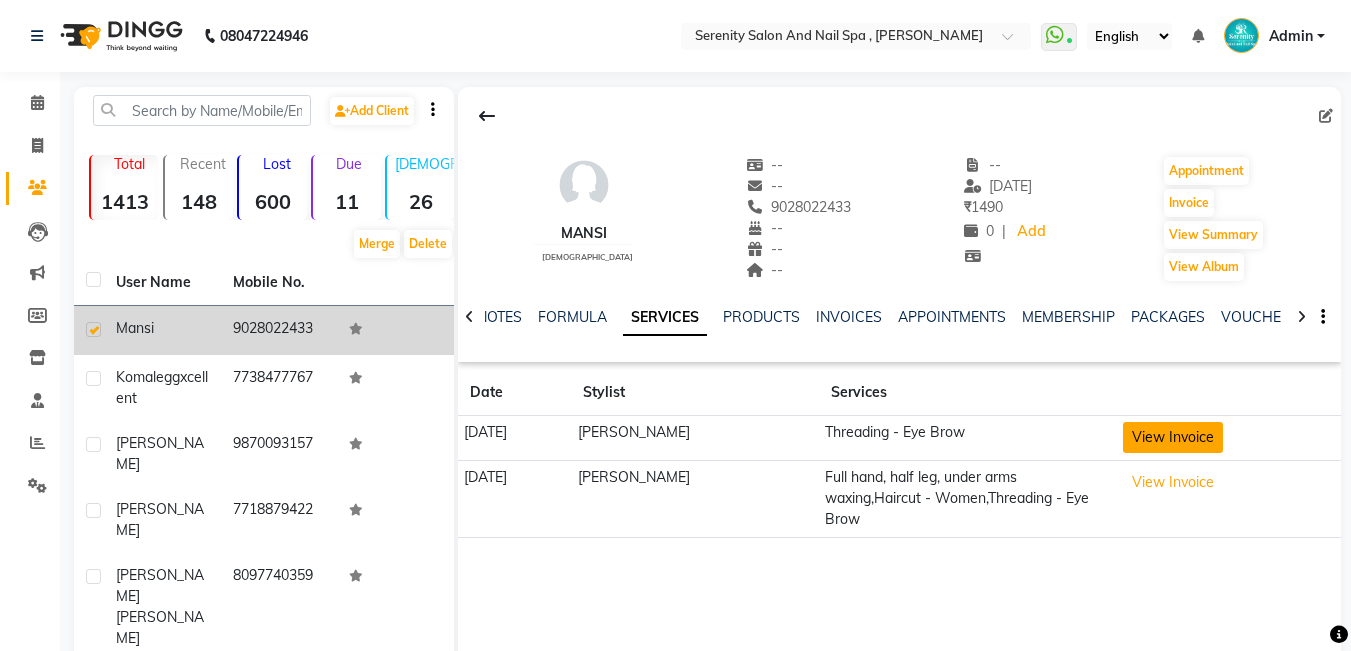 click on "View Invoice" 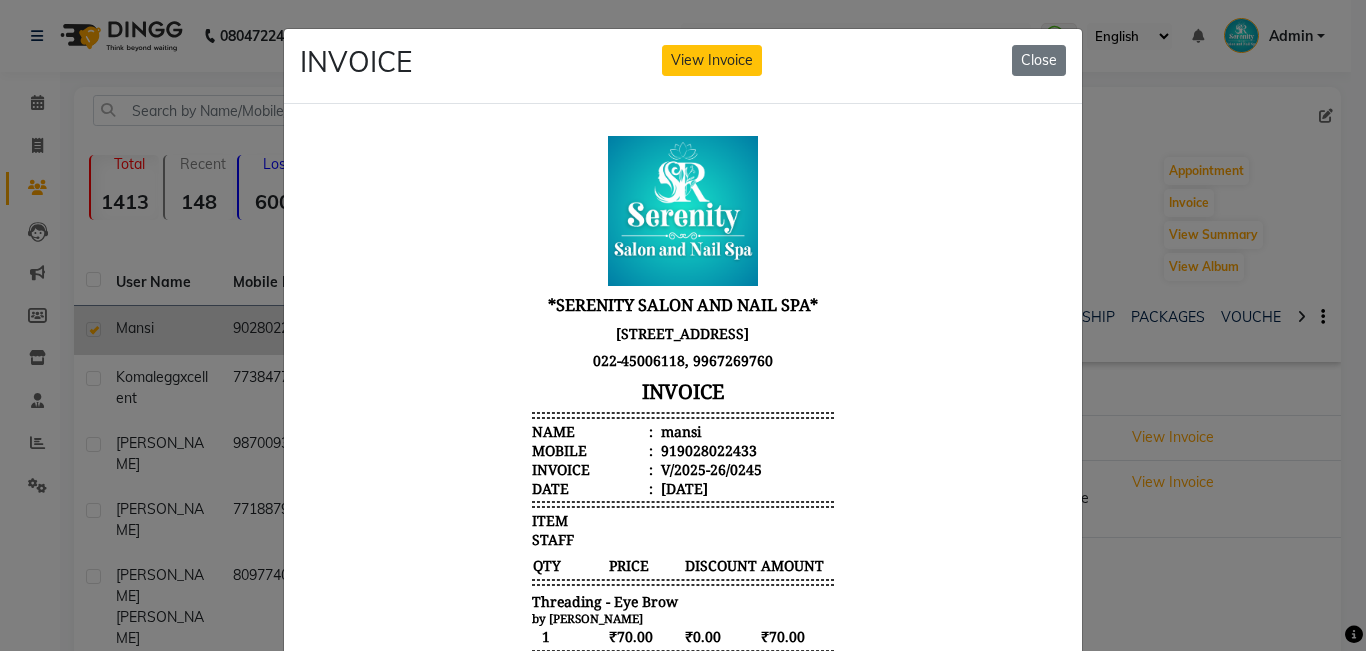 scroll, scrollTop: 16, scrollLeft: 0, axis: vertical 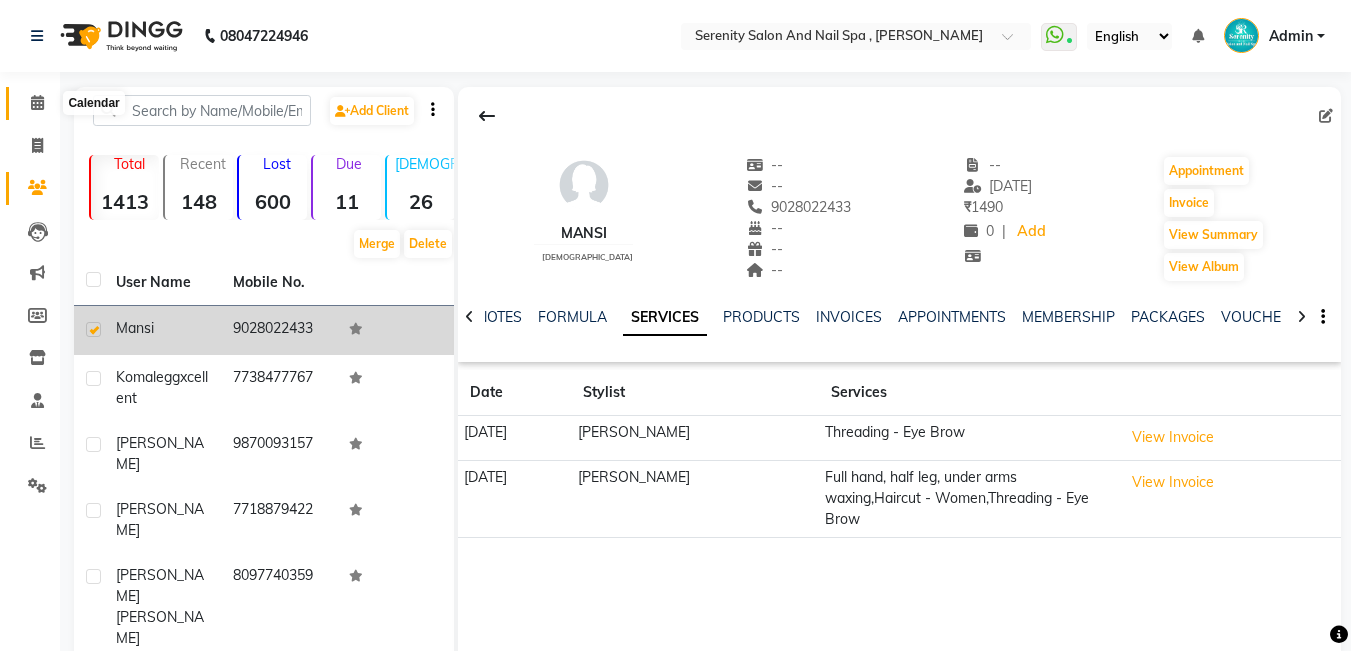 click 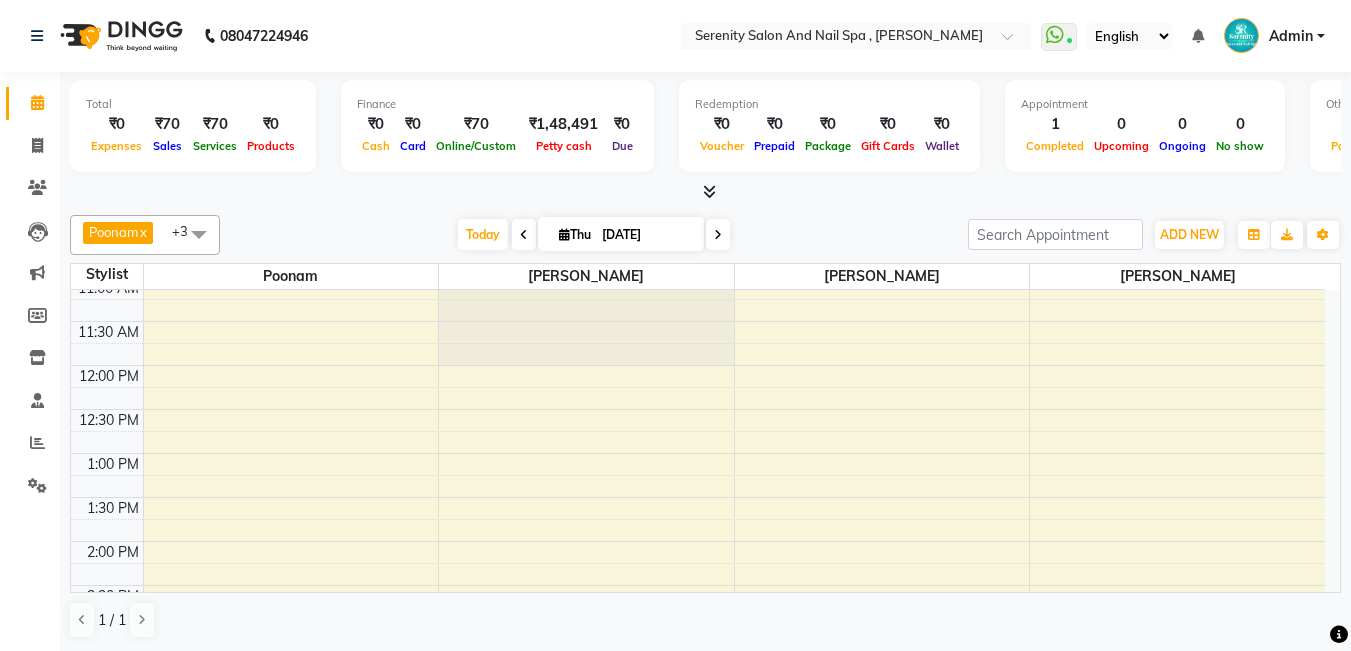scroll, scrollTop: 0, scrollLeft: 0, axis: both 